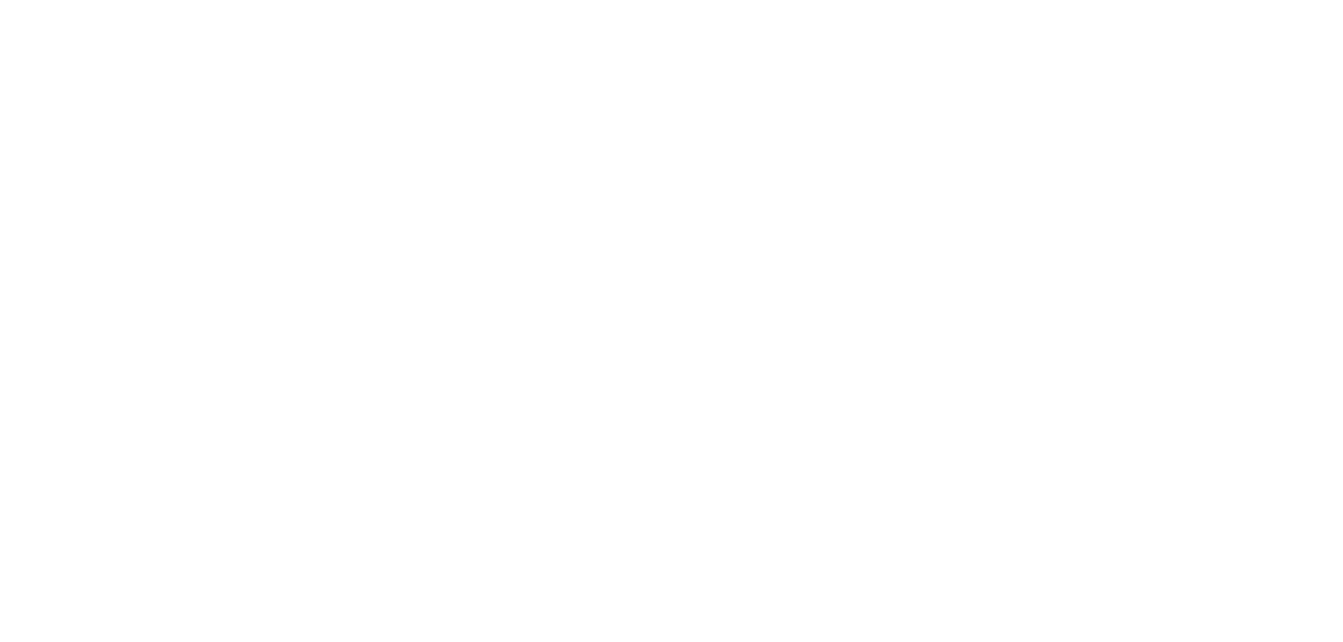 scroll, scrollTop: 0, scrollLeft: 0, axis: both 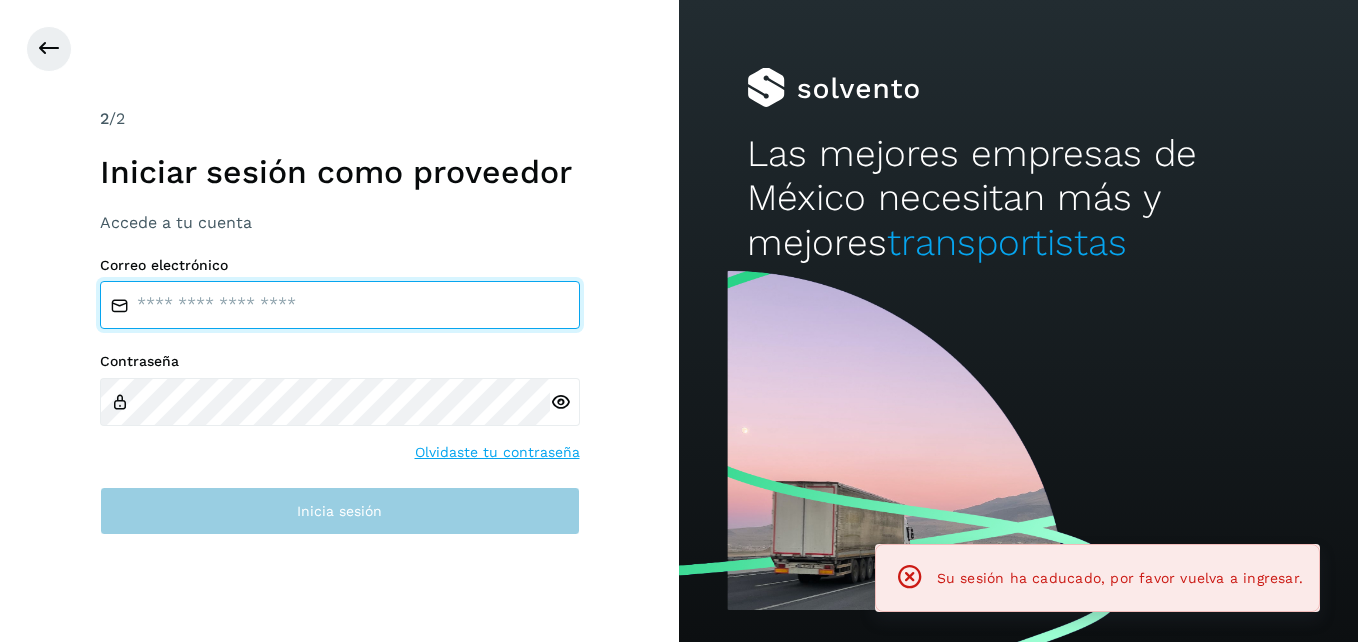 type on "**********" 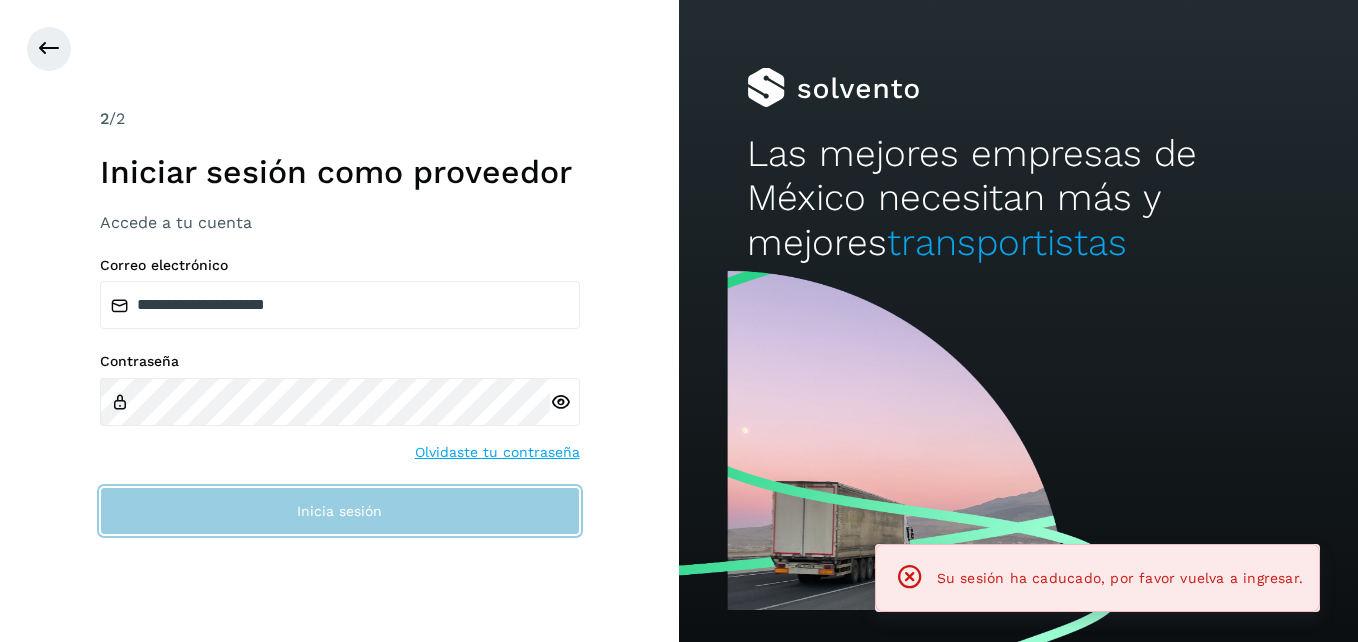 click on "Inicia sesión" 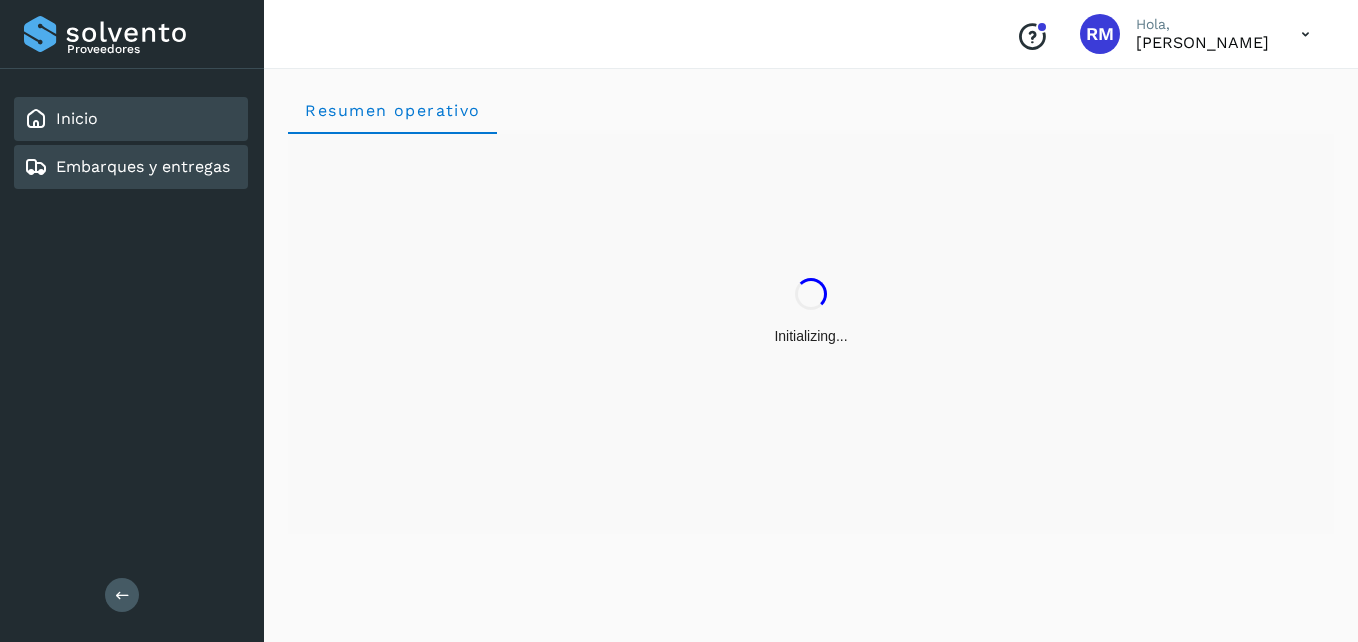 click on "Embarques y entregas" 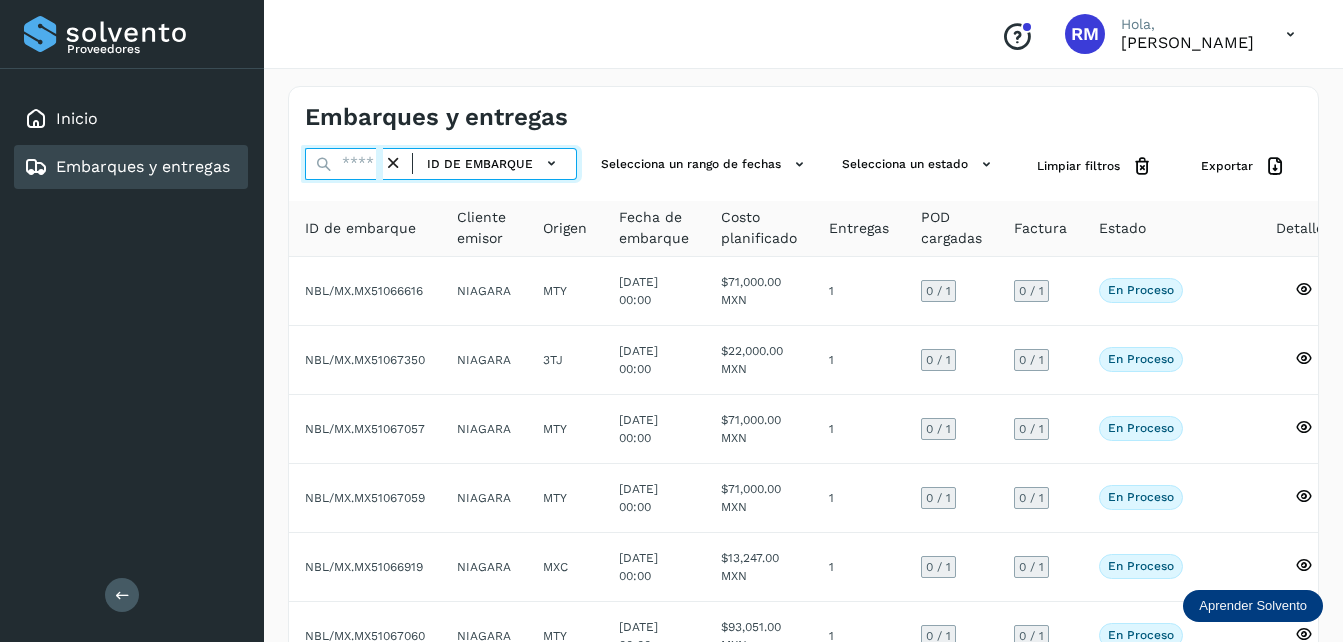 click at bounding box center [344, 164] 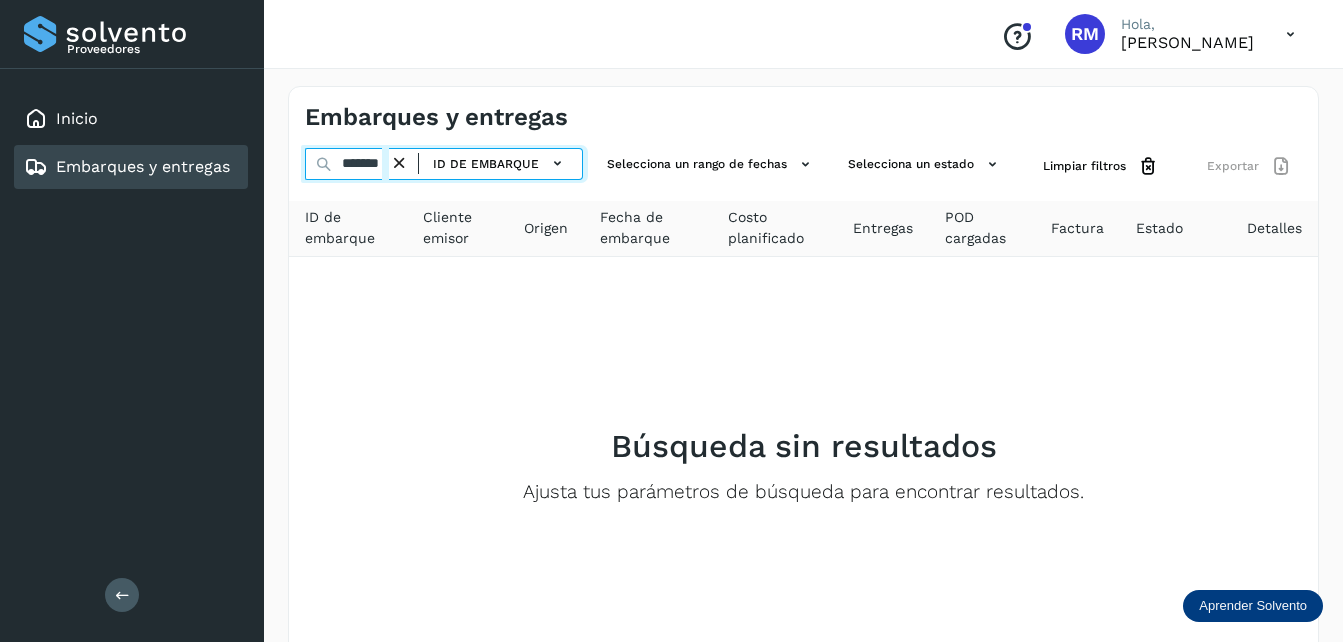 scroll, scrollTop: 0, scrollLeft: 0, axis: both 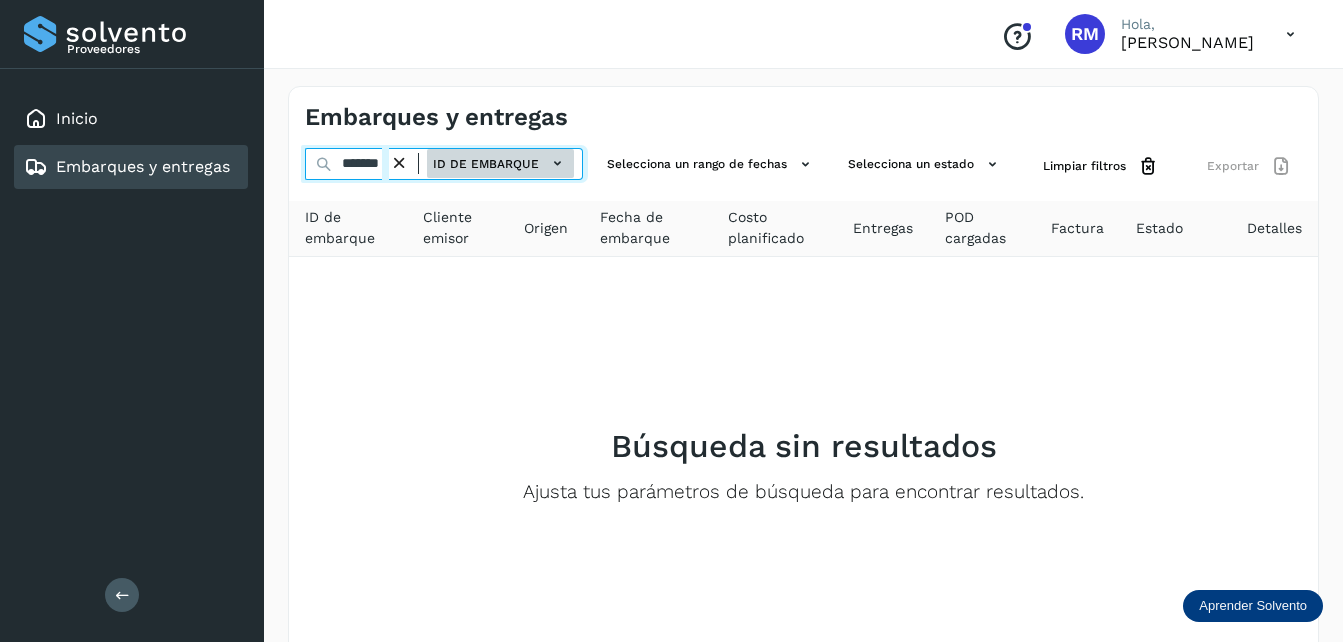drag, startPoint x: 381, startPoint y: 161, endPoint x: 431, endPoint y: 170, distance: 50.803543 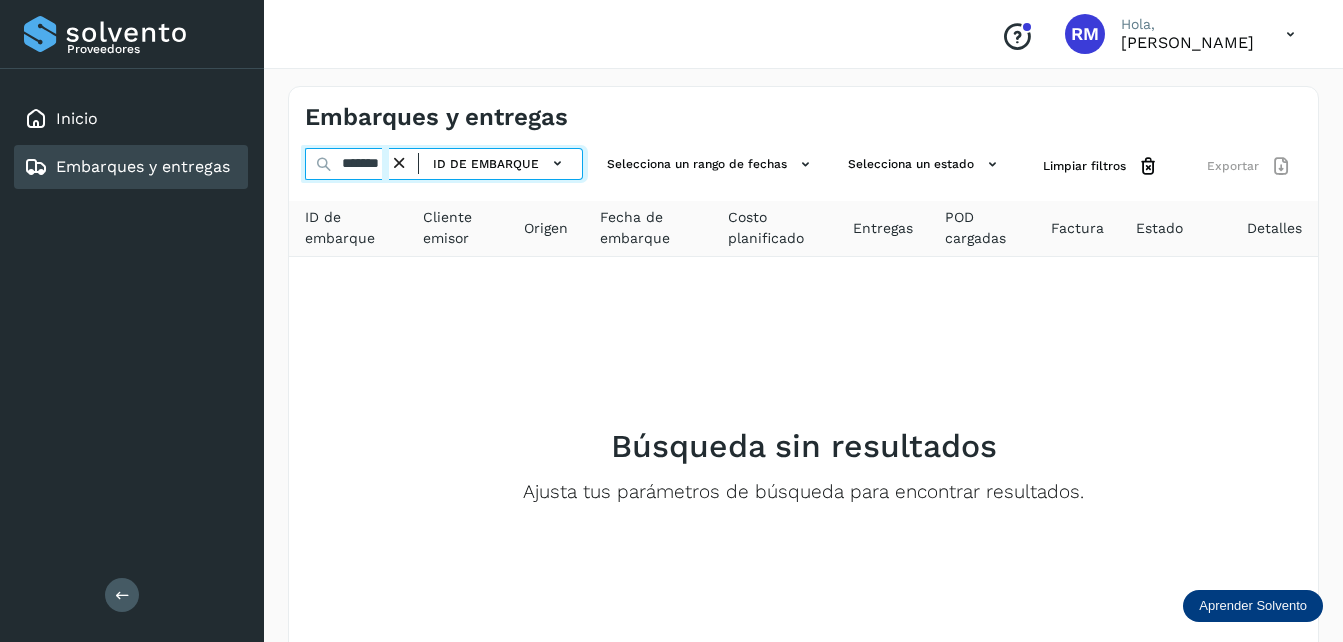 click on "*******" at bounding box center [347, 164] 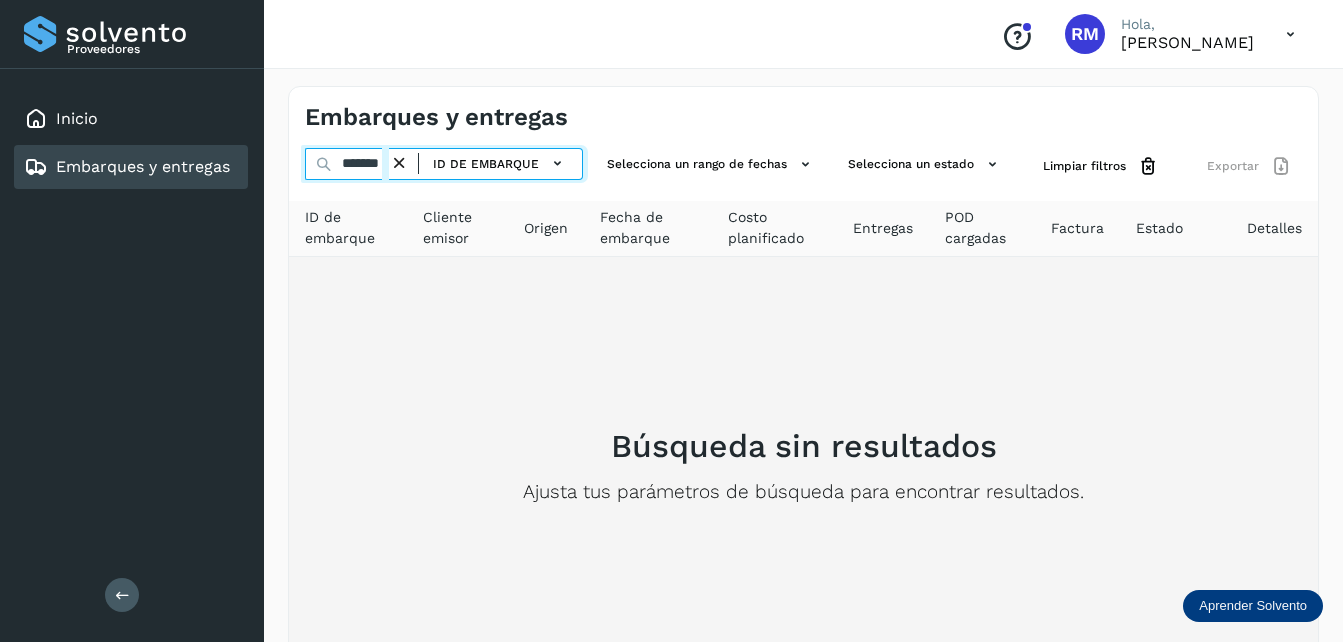 type on "*******" 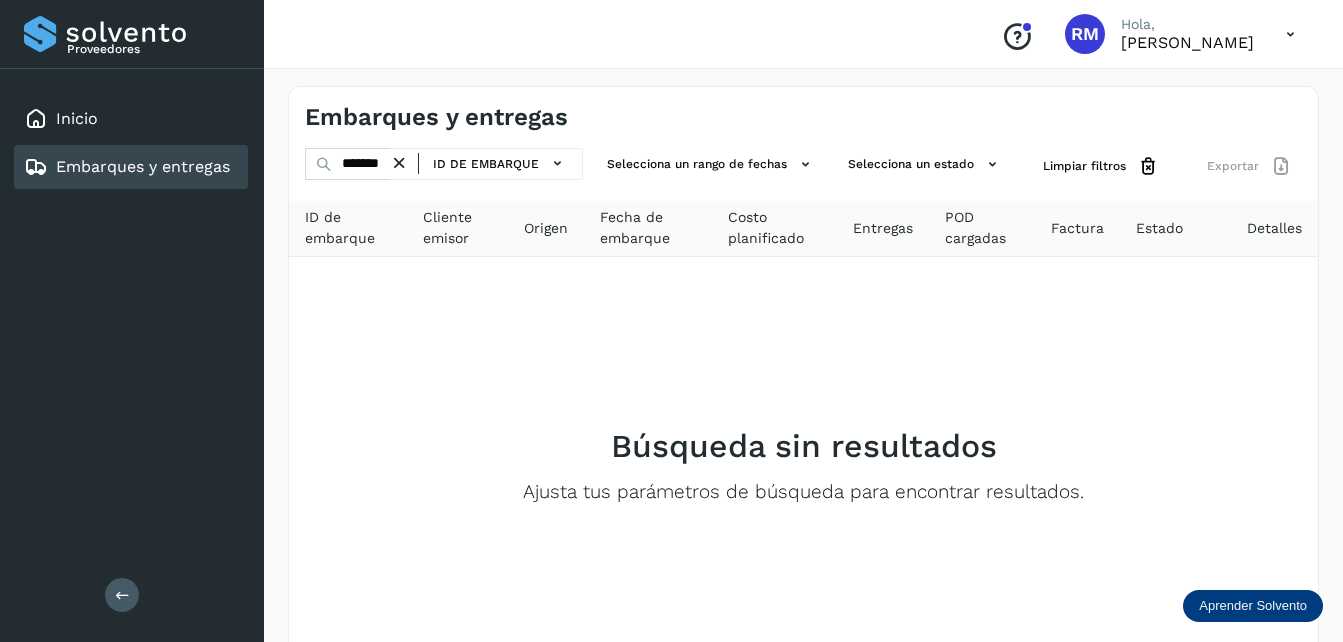 click on "Embarques y entregas" at bounding box center (143, 166) 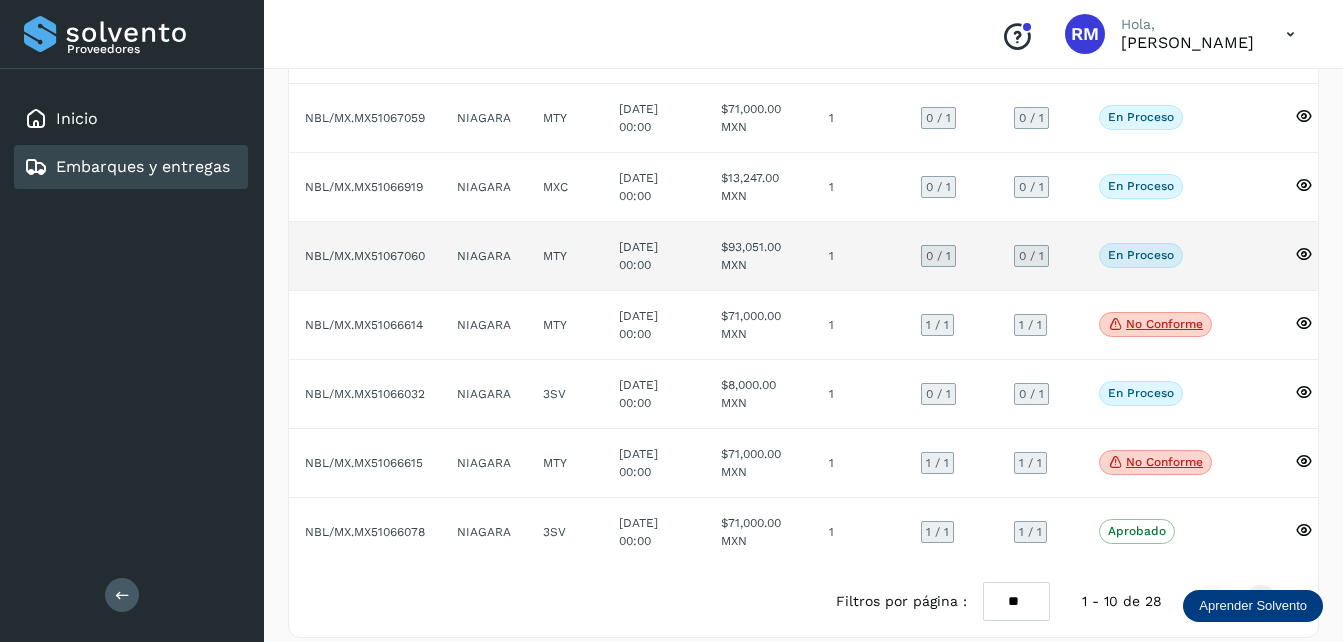 scroll, scrollTop: 415, scrollLeft: 0, axis: vertical 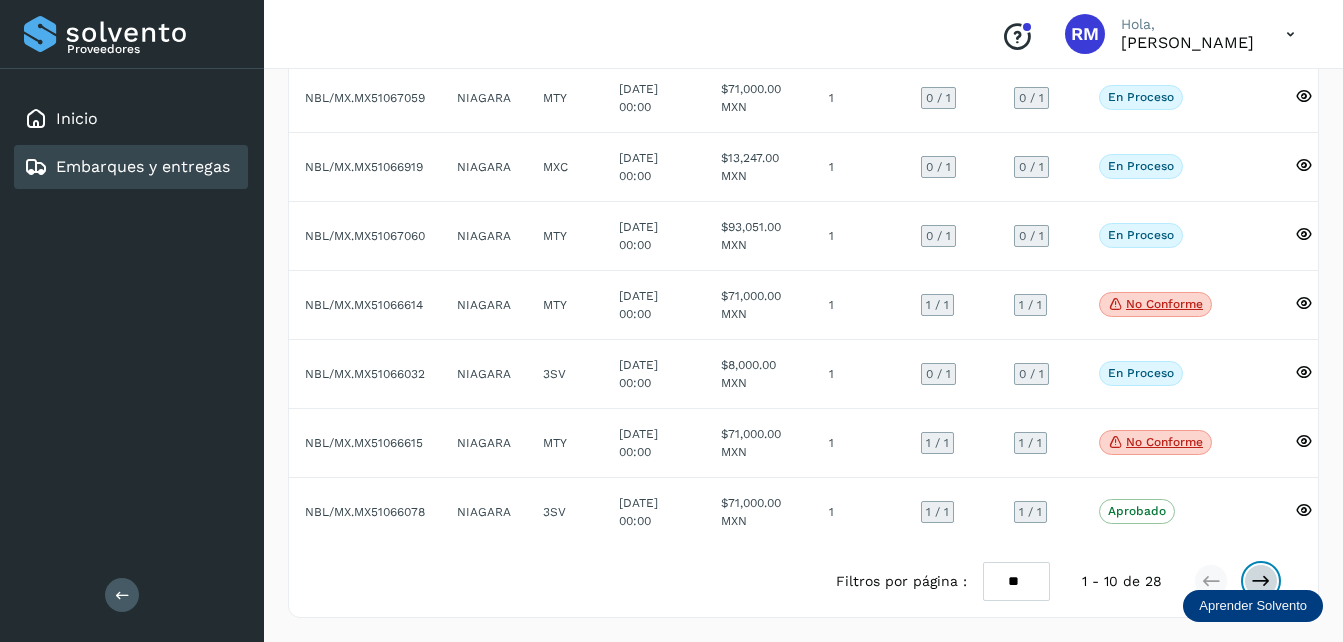 click at bounding box center [1261, 581] 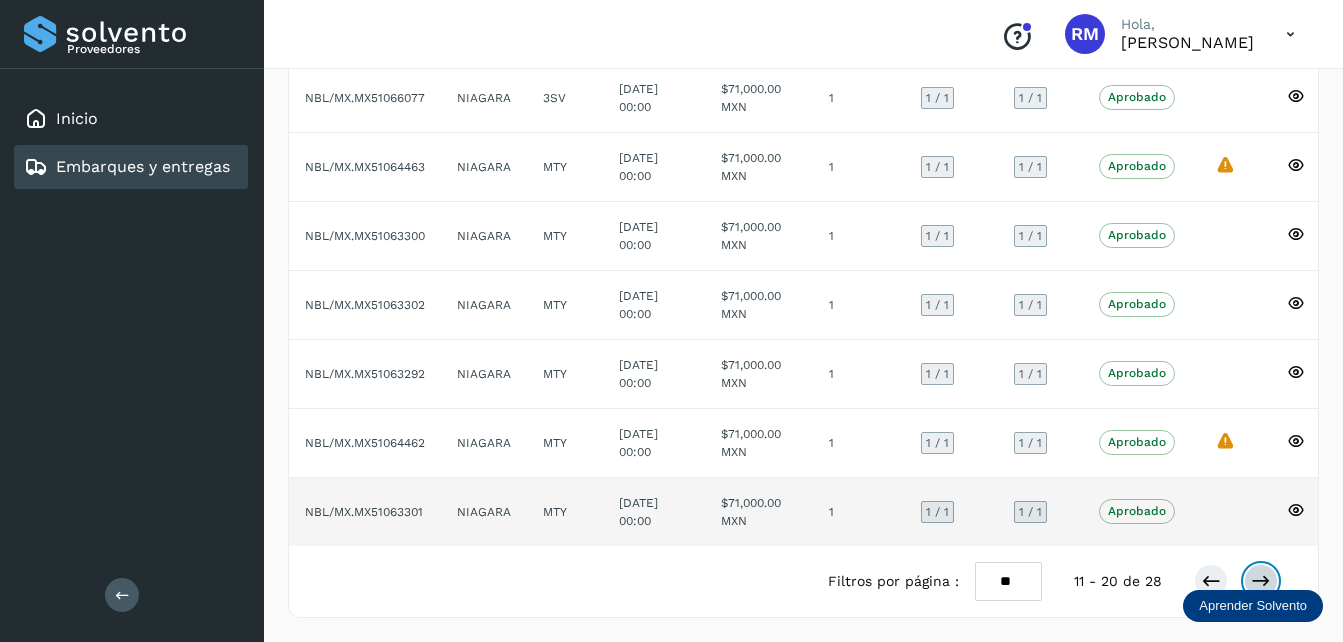 scroll, scrollTop: 415, scrollLeft: 0, axis: vertical 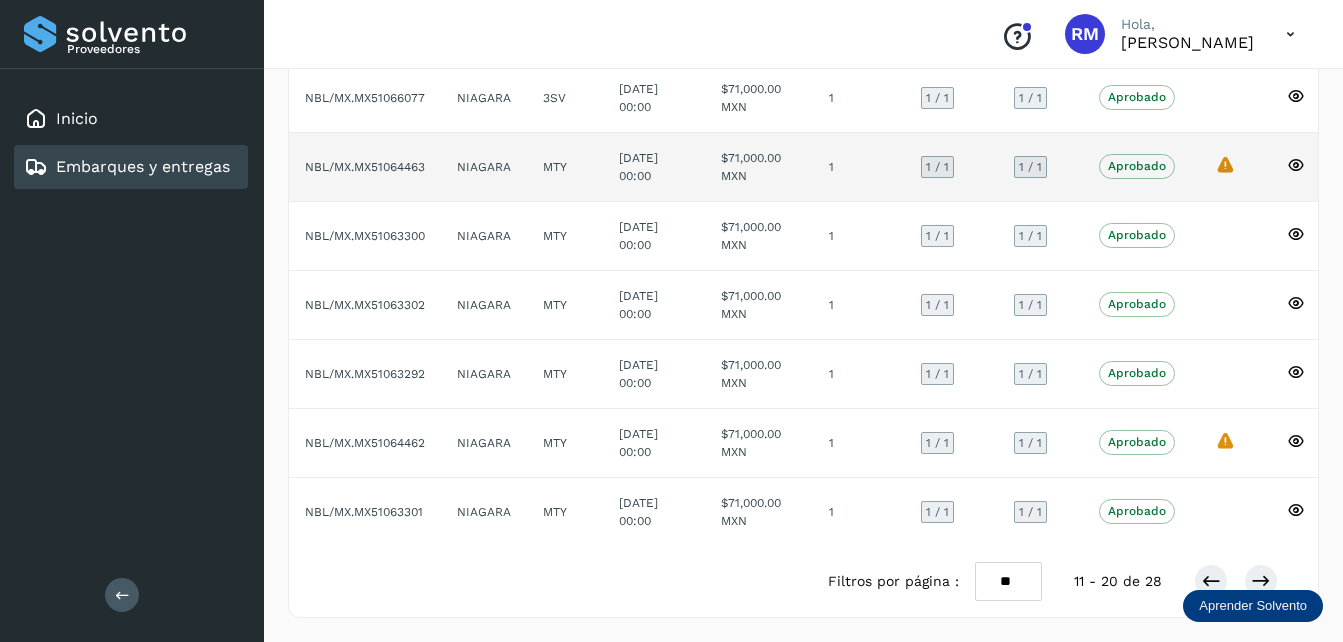 click on "La validación de Solvento para este embarque ha sido anulada debido al cambio de estado a “Aprobado con Excepción”" 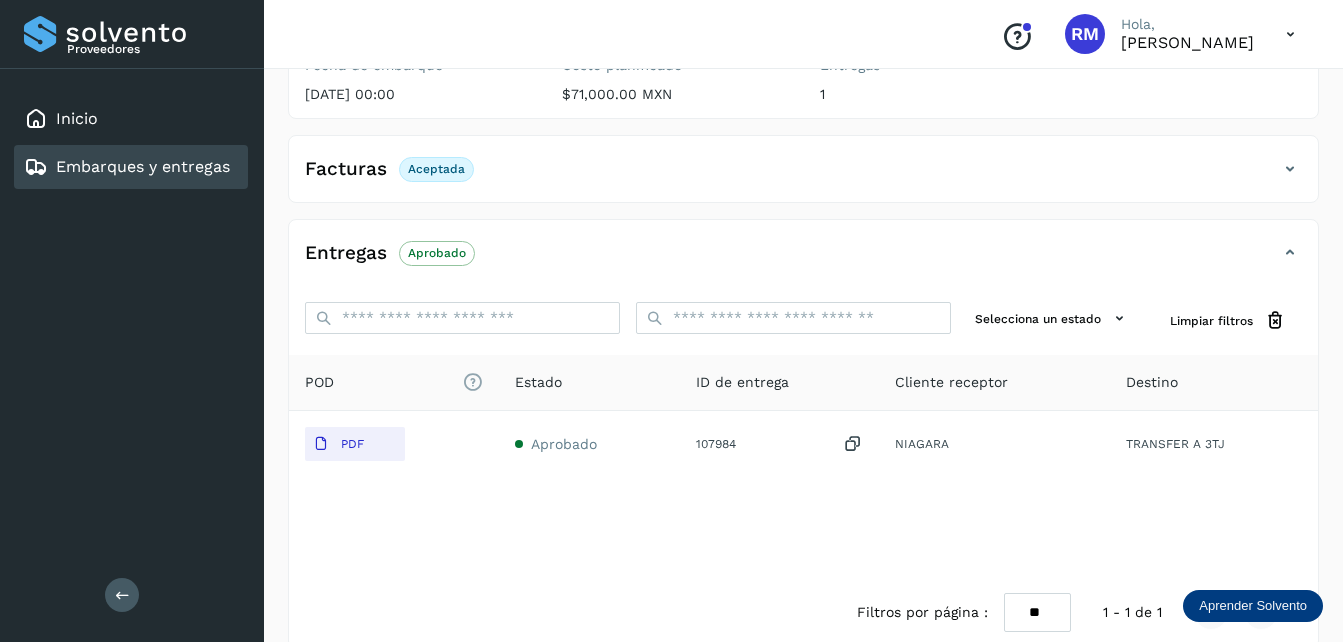 scroll, scrollTop: 376, scrollLeft: 0, axis: vertical 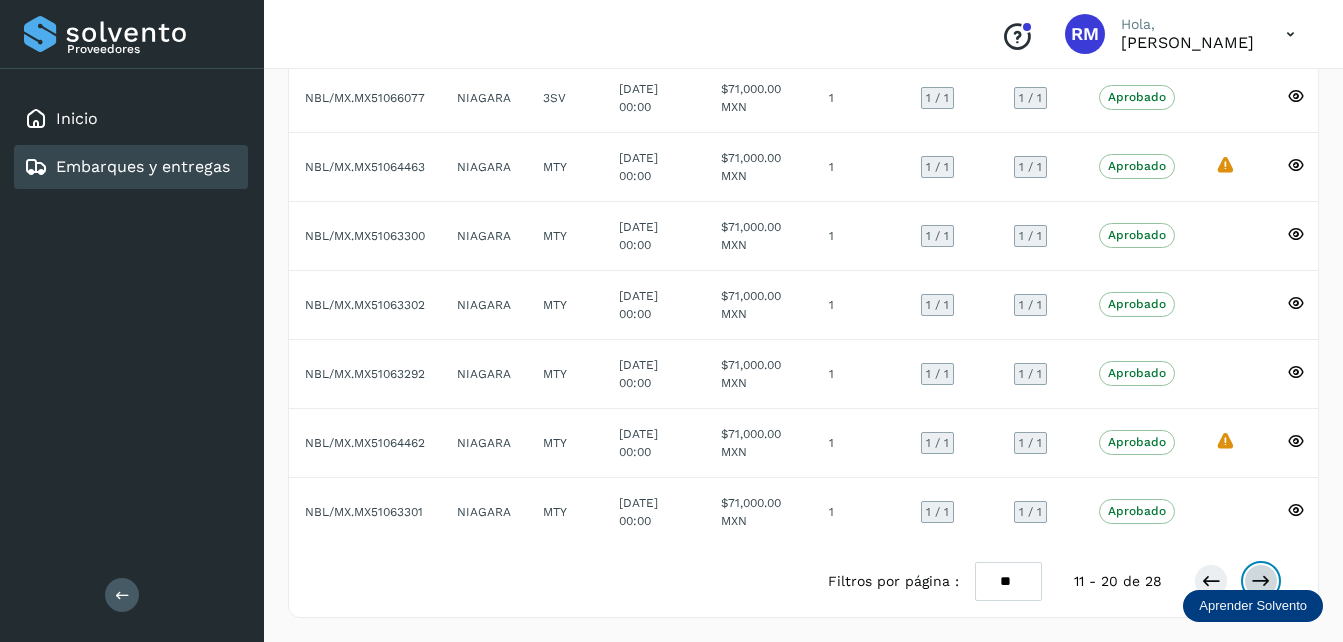 click at bounding box center [1261, 581] 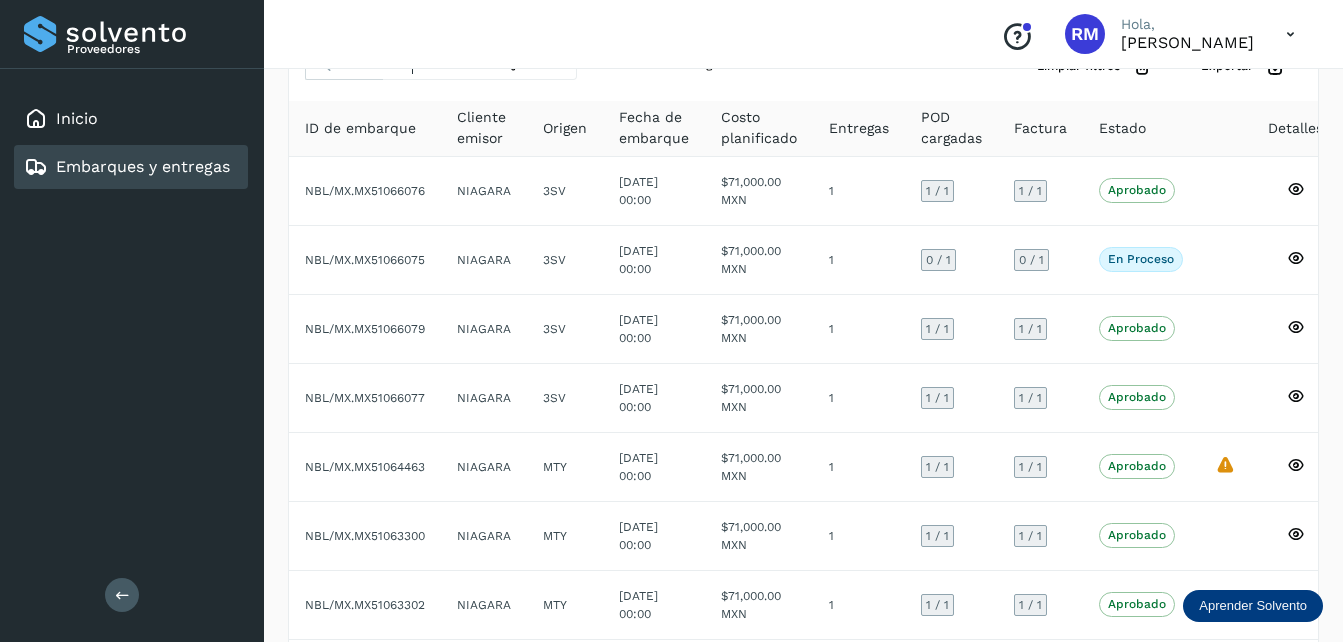 scroll, scrollTop: 0, scrollLeft: 0, axis: both 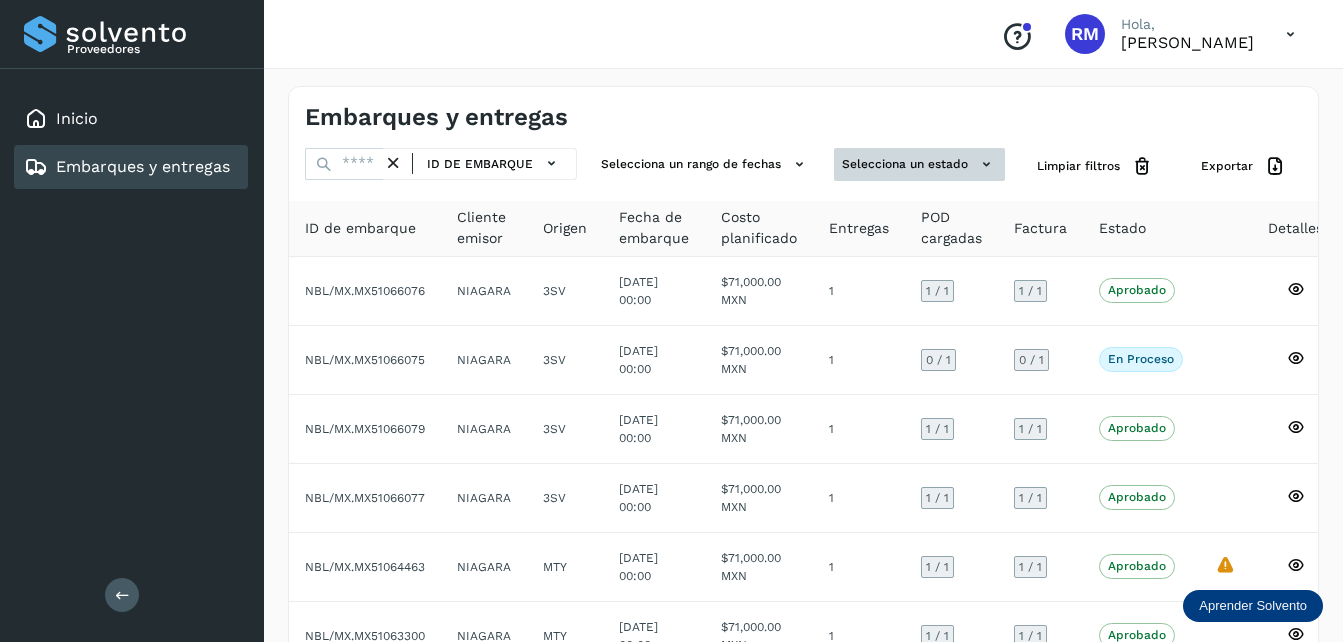 click on "Selecciona un estado" at bounding box center [919, 164] 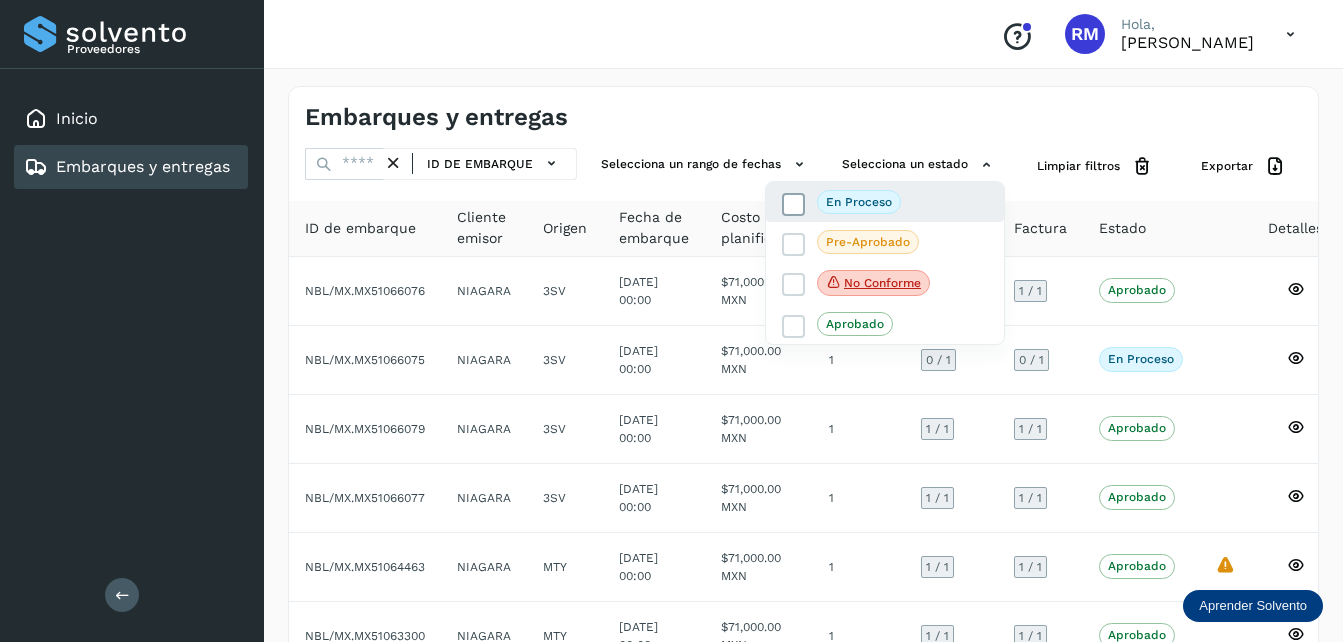click at bounding box center [793, 204] 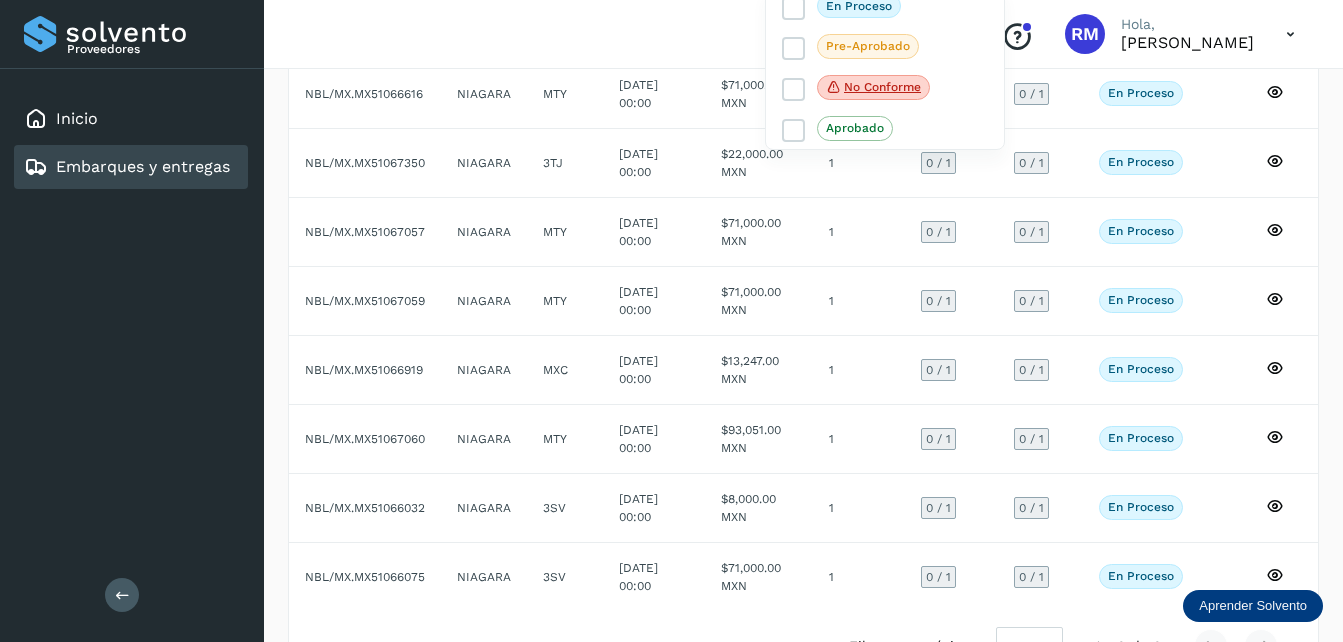 scroll, scrollTop: 162, scrollLeft: 0, axis: vertical 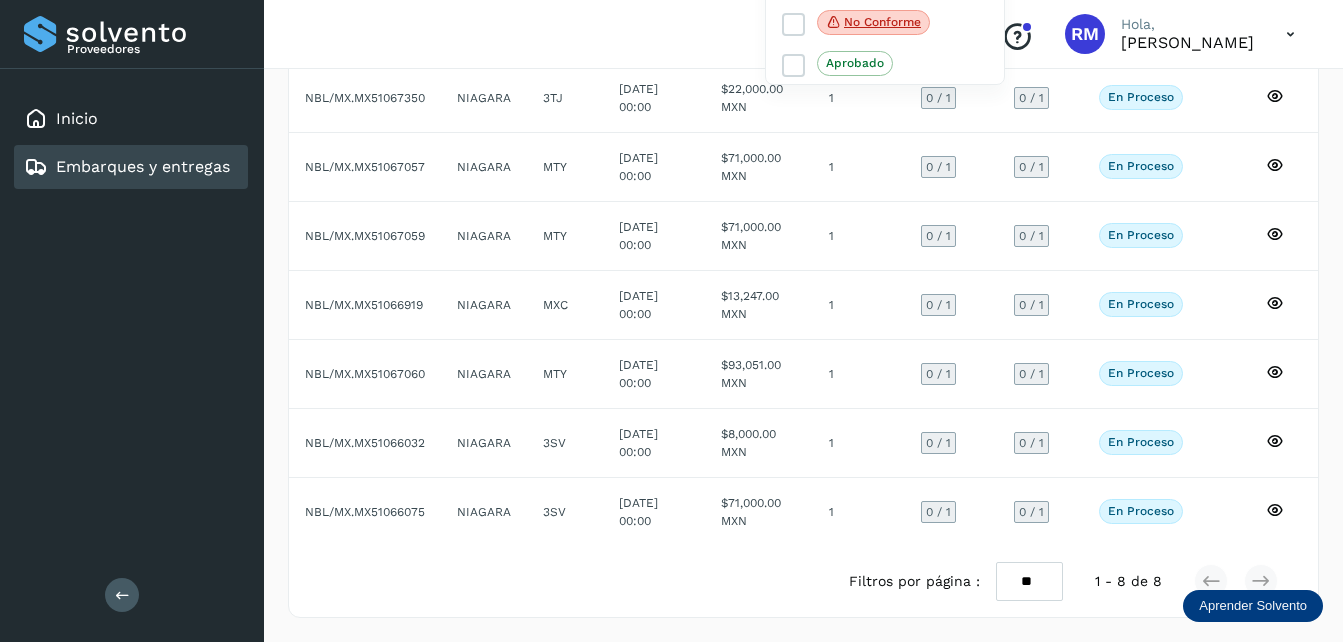 click at bounding box center [671, 321] 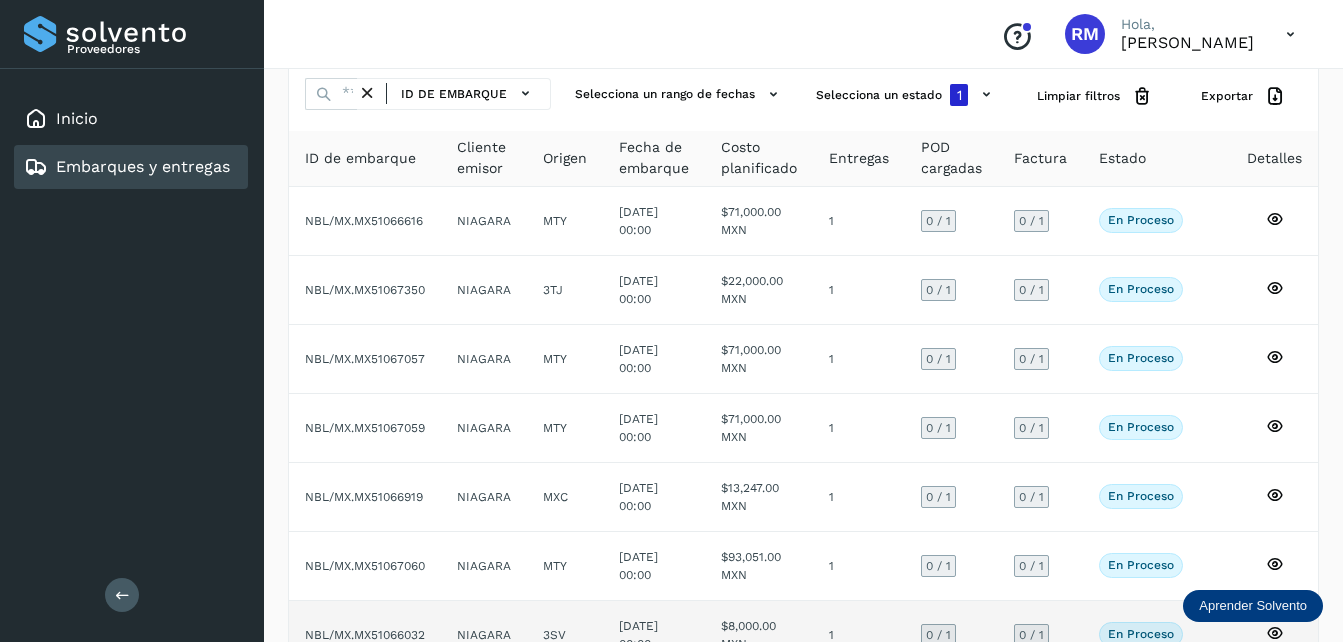 scroll, scrollTop: 62, scrollLeft: 0, axis: vertical 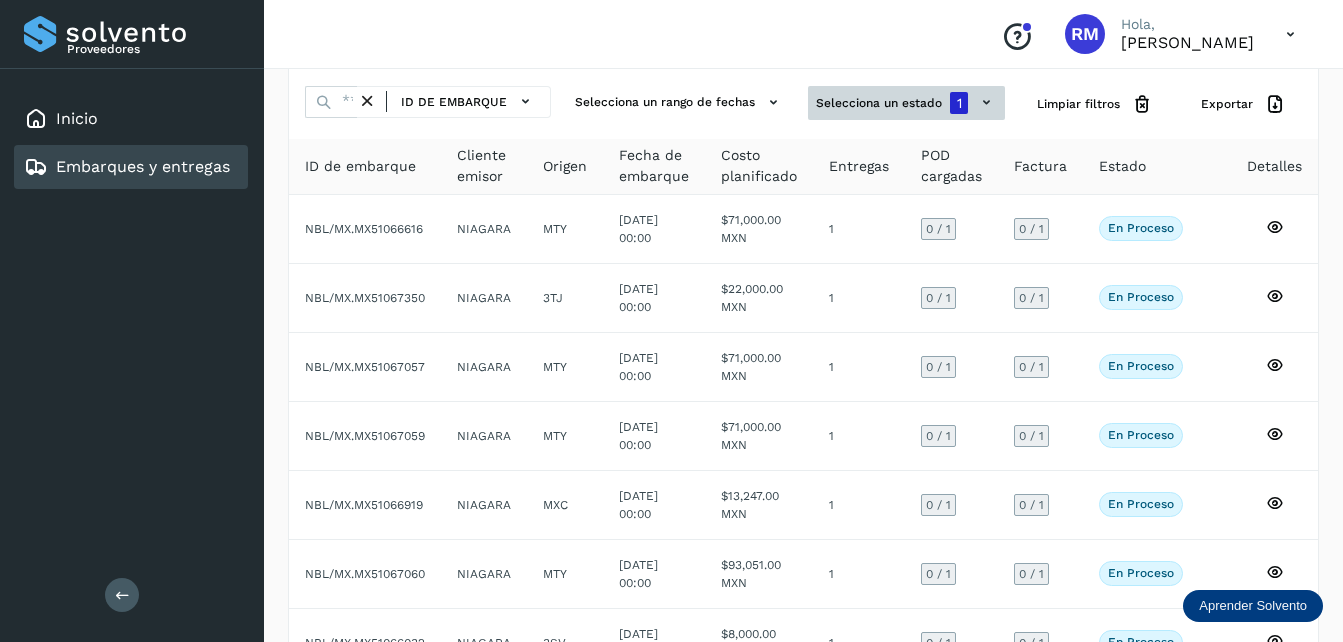 click on "Selecciona un estado 1" at bounding box center (906, 103) 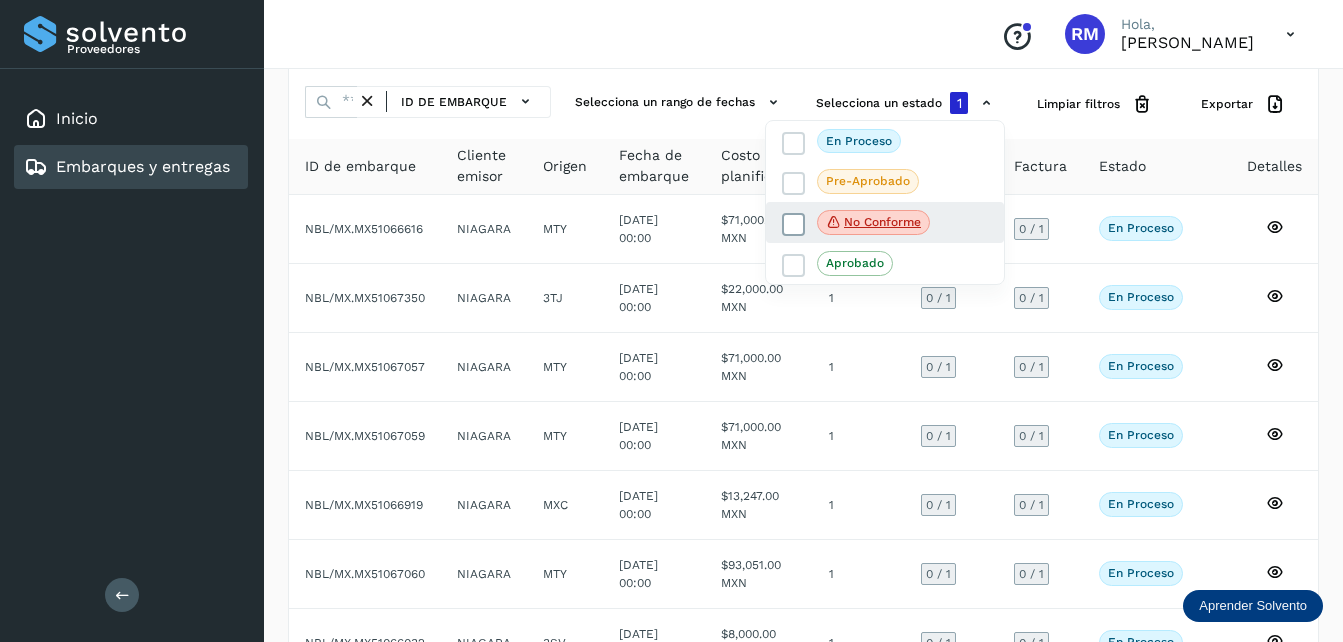 click at bounding box center [794, 224] 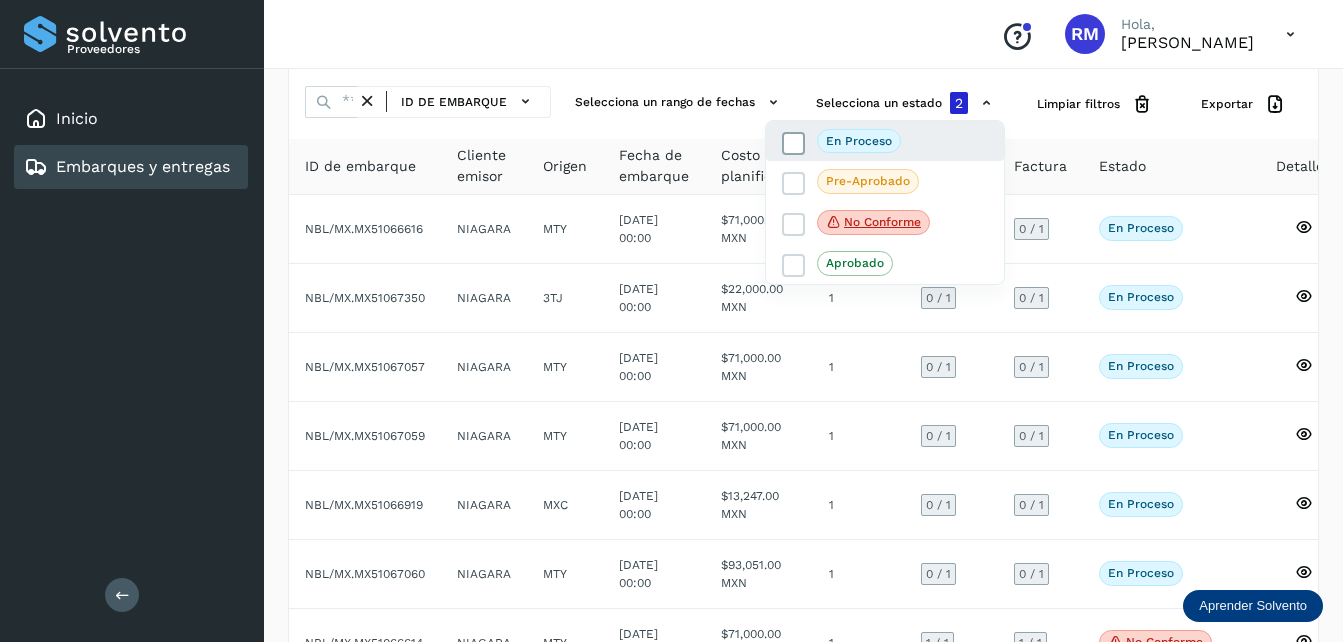 click at bounding box center (794, 143) 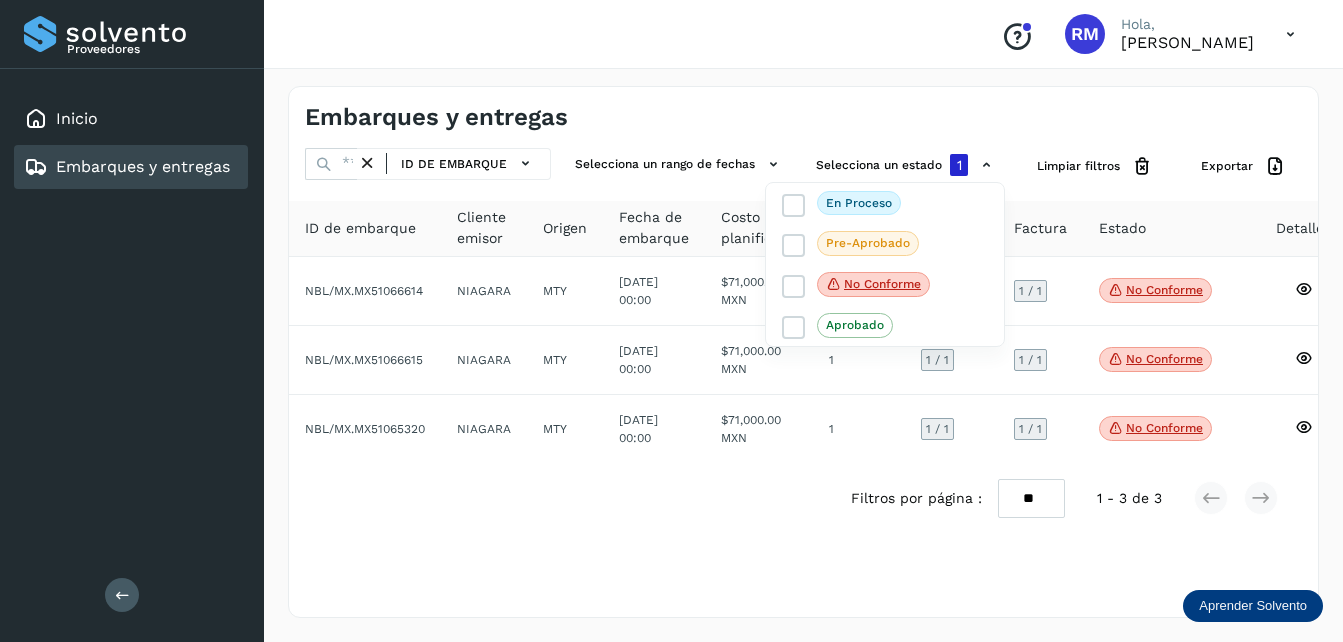 scroll, scrollTop: 0, scrollLeft: 0, axis: both 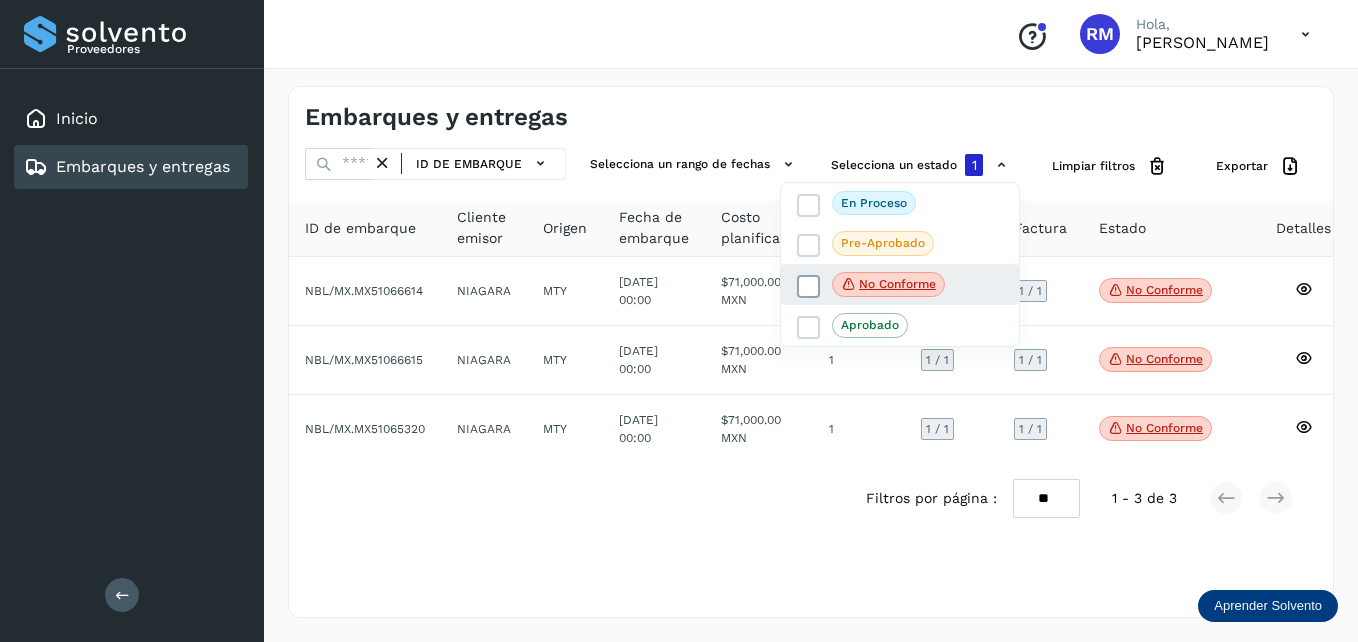 click at bounding box center [809, 286] 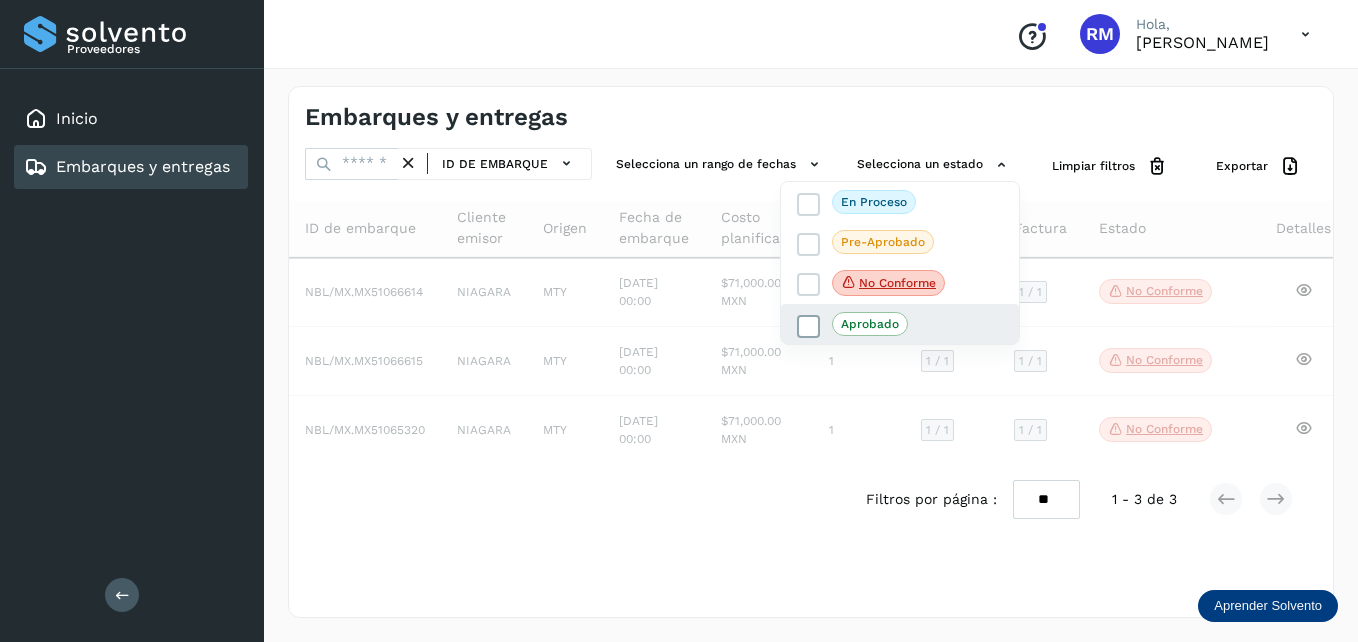 click at bounding box center (809, 327) 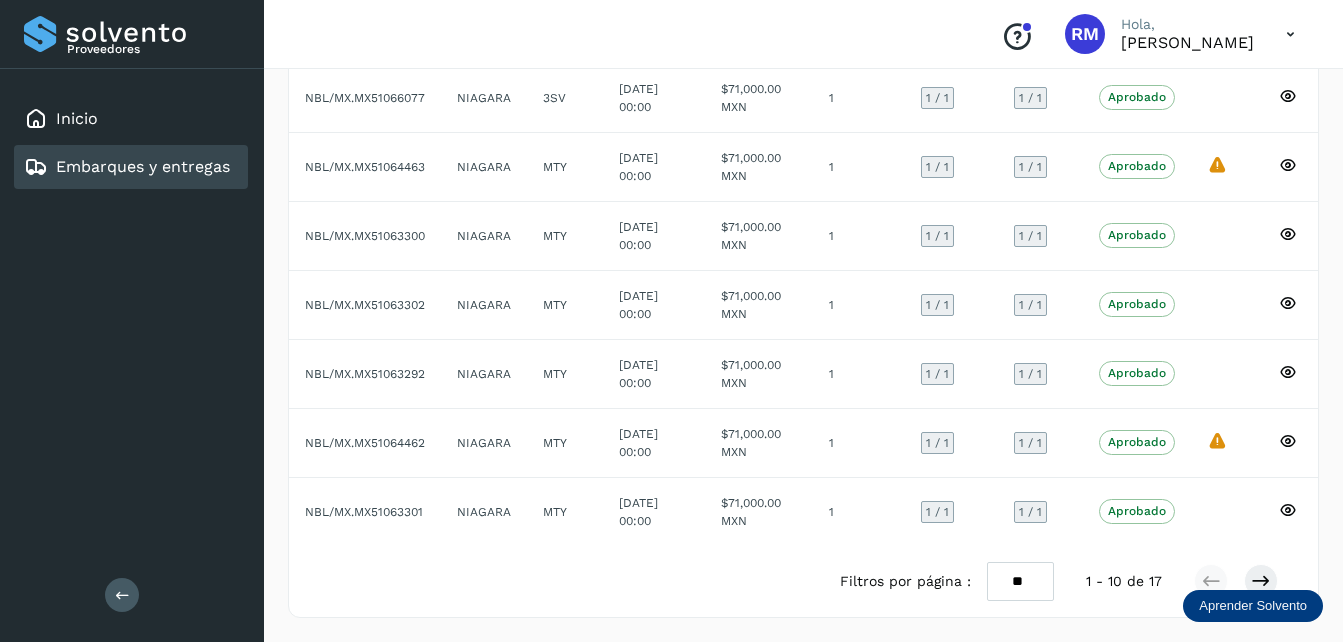 scroll, scrollTop: 415, scrollLeft: 0, axis: vertical 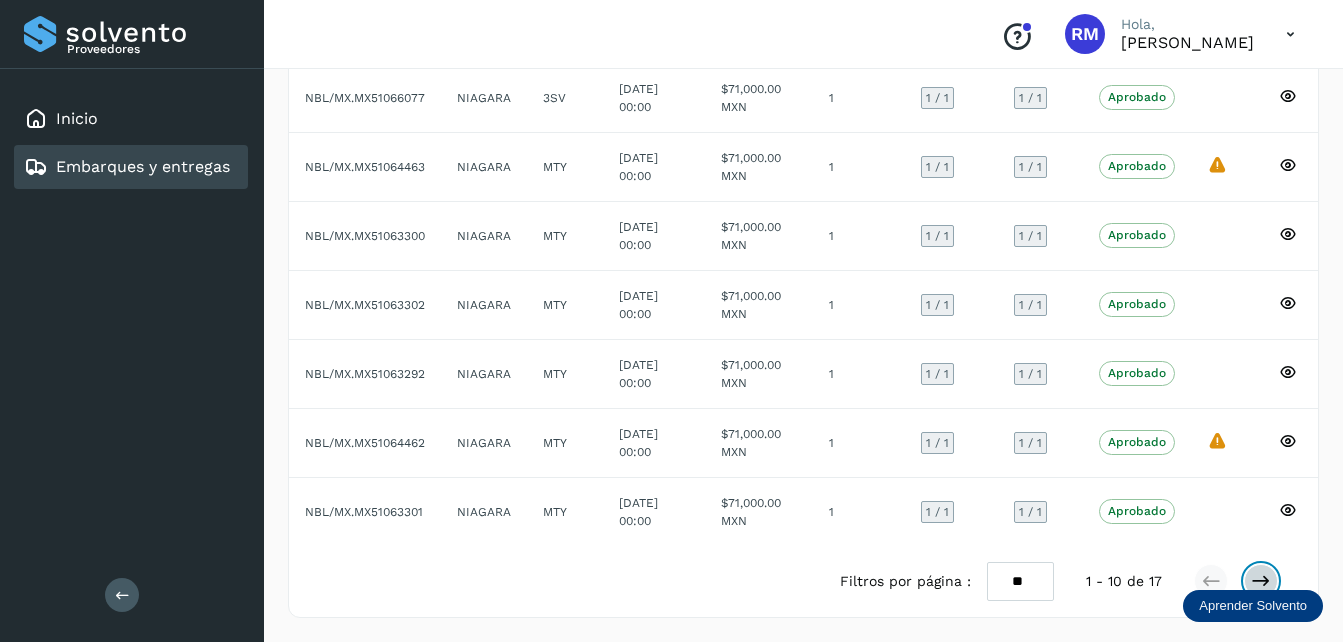 click at bounding box center (1261, 581) 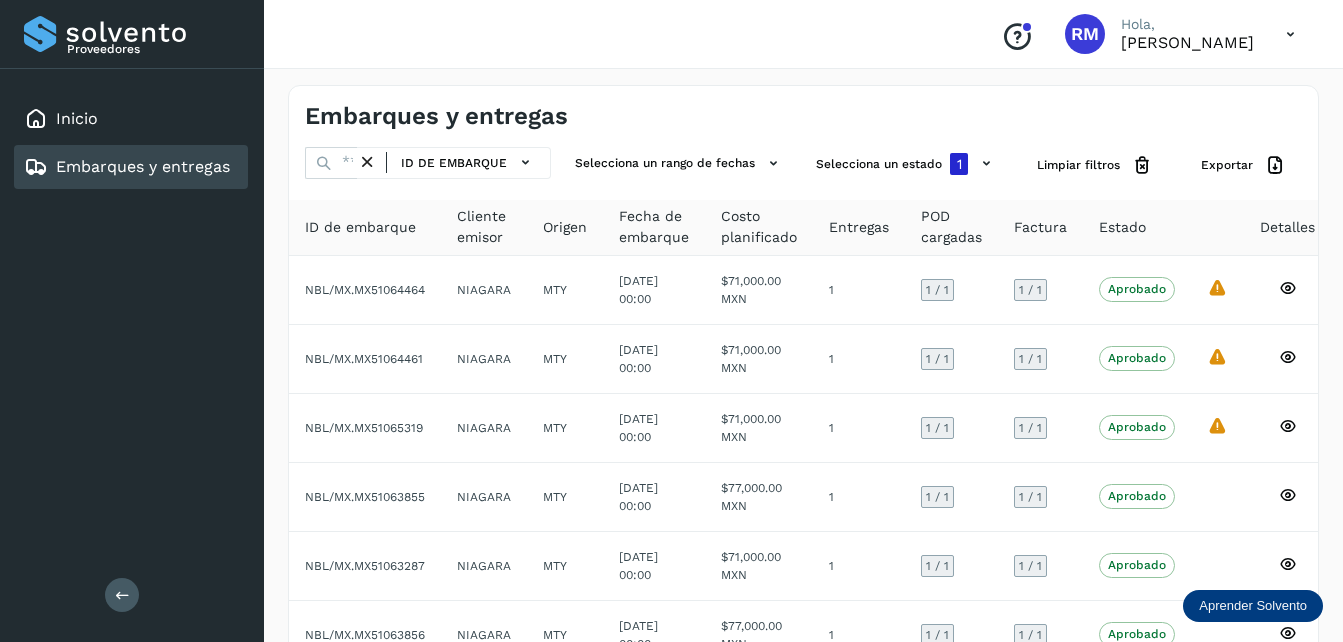 scroll, scrollTop: 0, scrollLeft: 0, axis: both 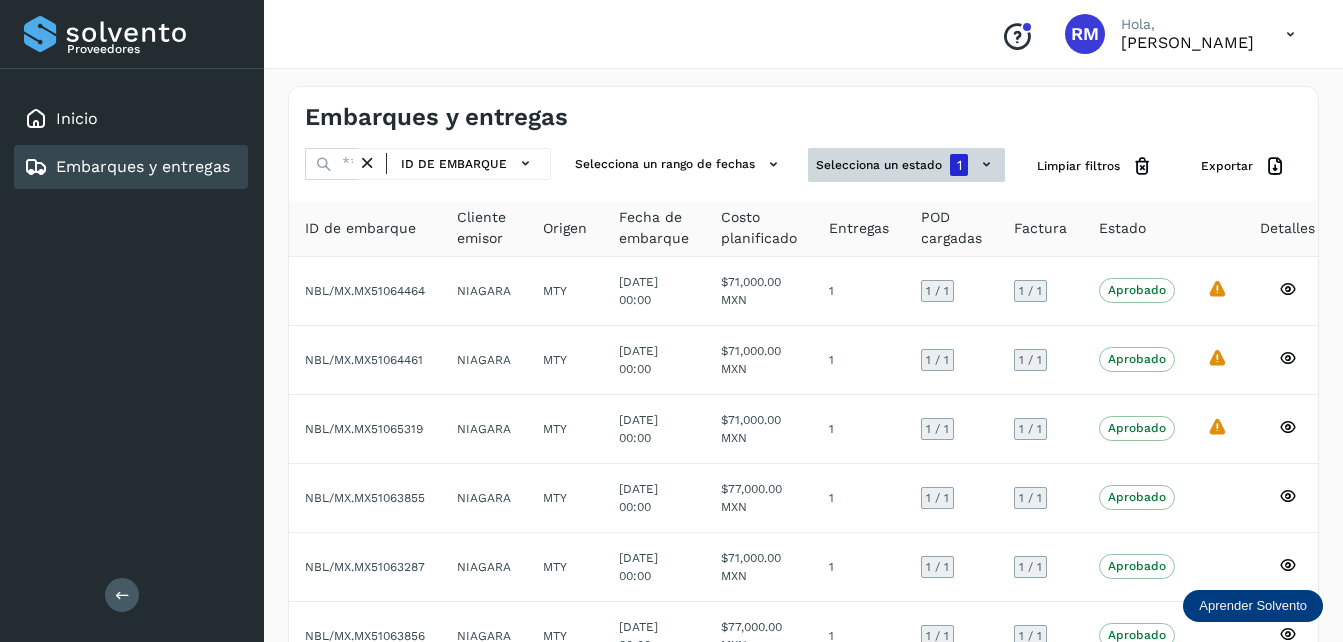 click on "Selecciona un estado 1" at bounding box center (906, 165) 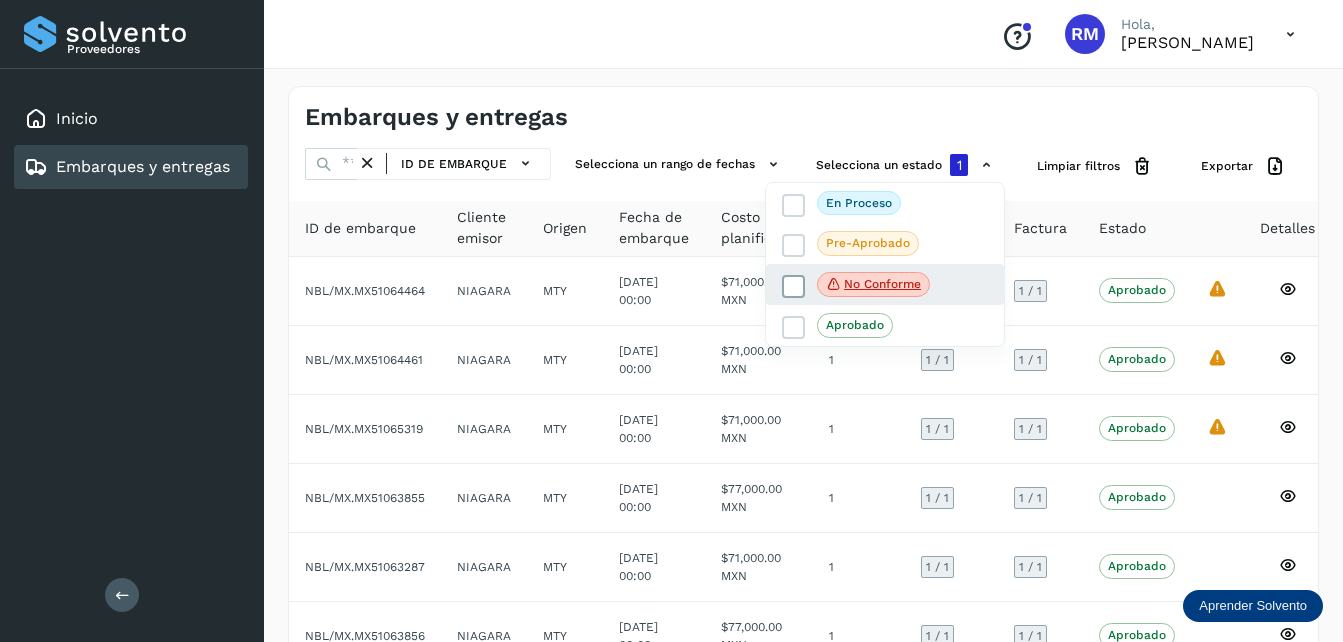 click at bounding box center (794, 286) 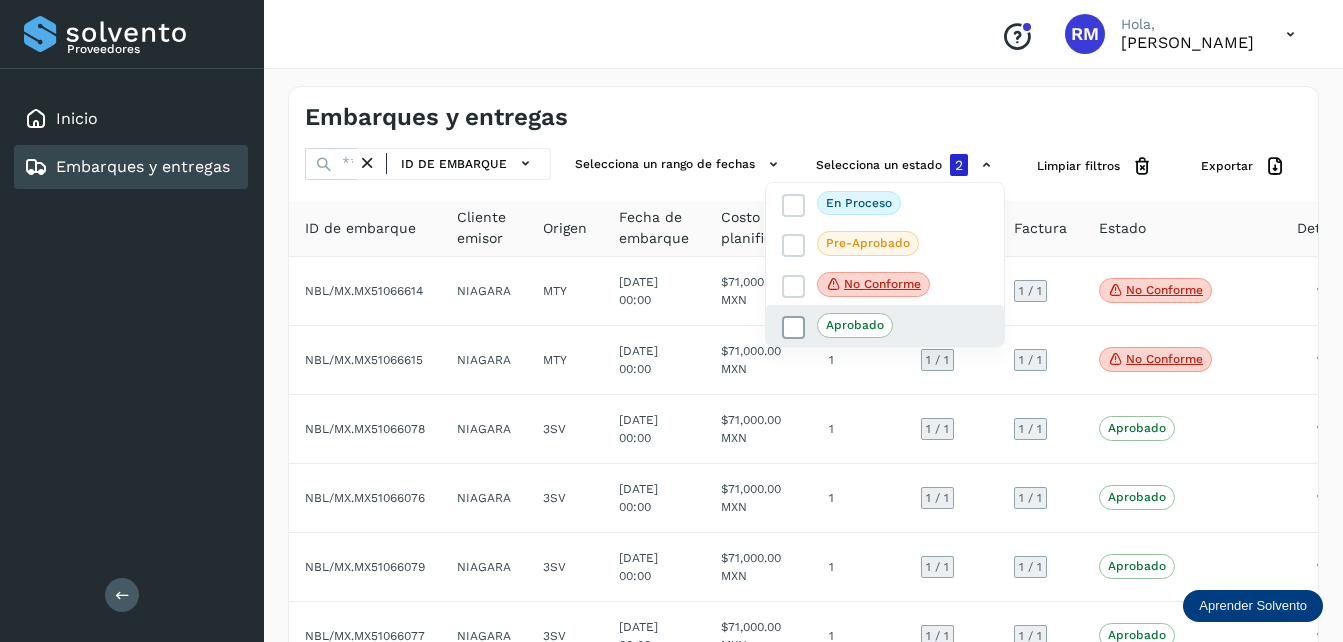 click at bounding box center [794, 328] 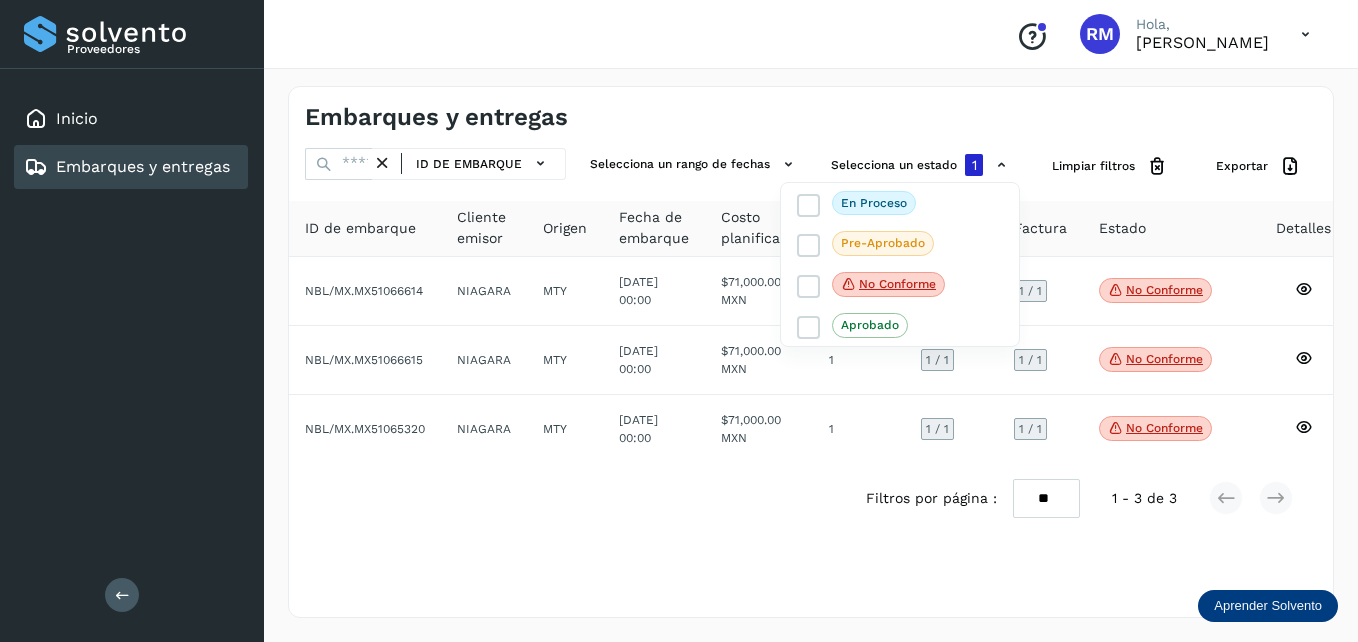 click at bounding box center [679, 321] 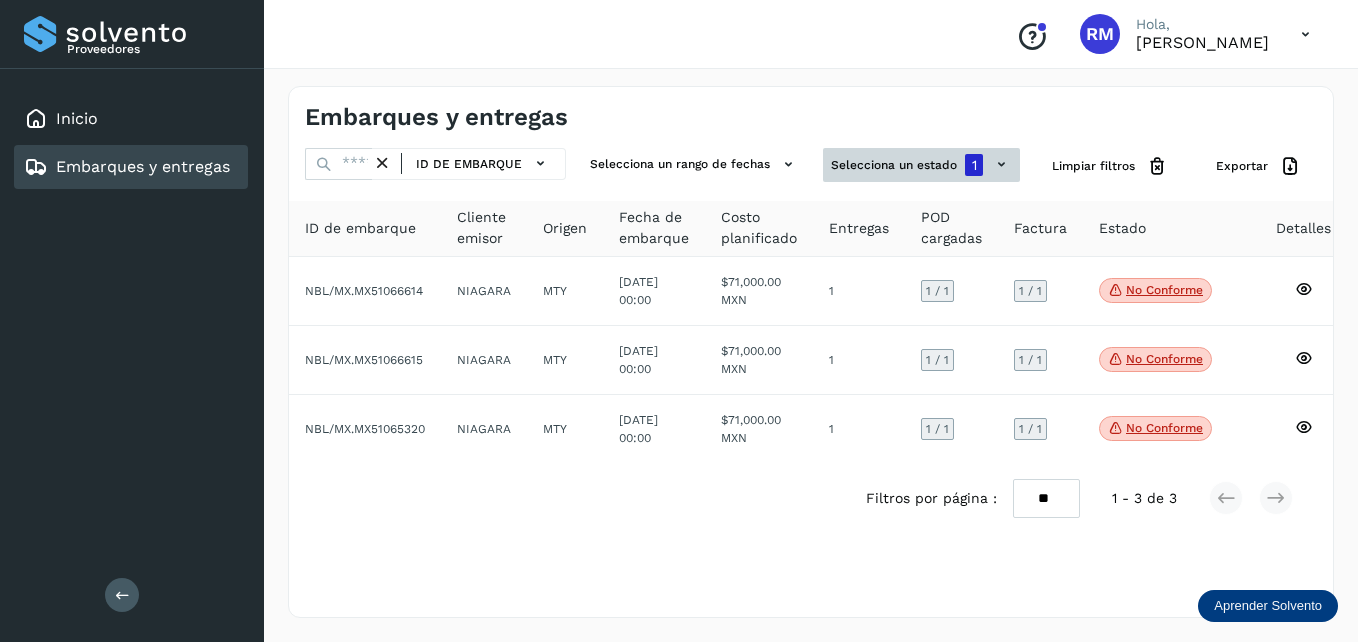 click on "Selecciona un estado 1" at bounding box center (921, 165) 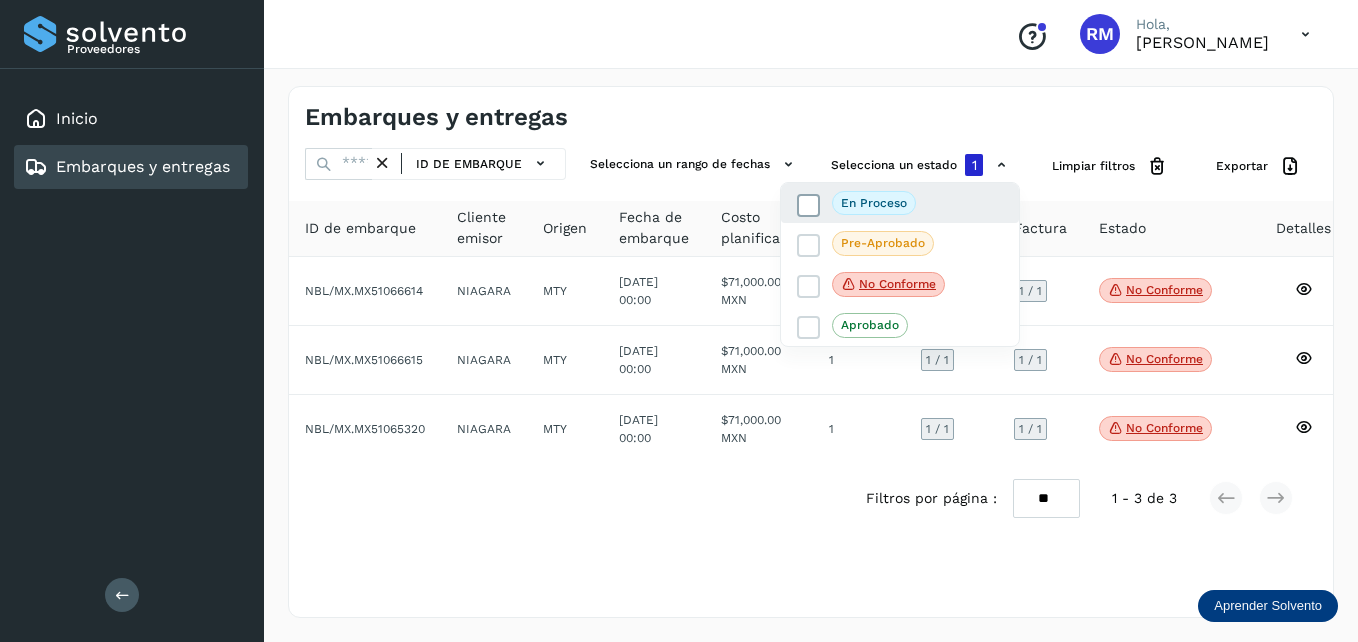 click at bounding box center [809, 205] 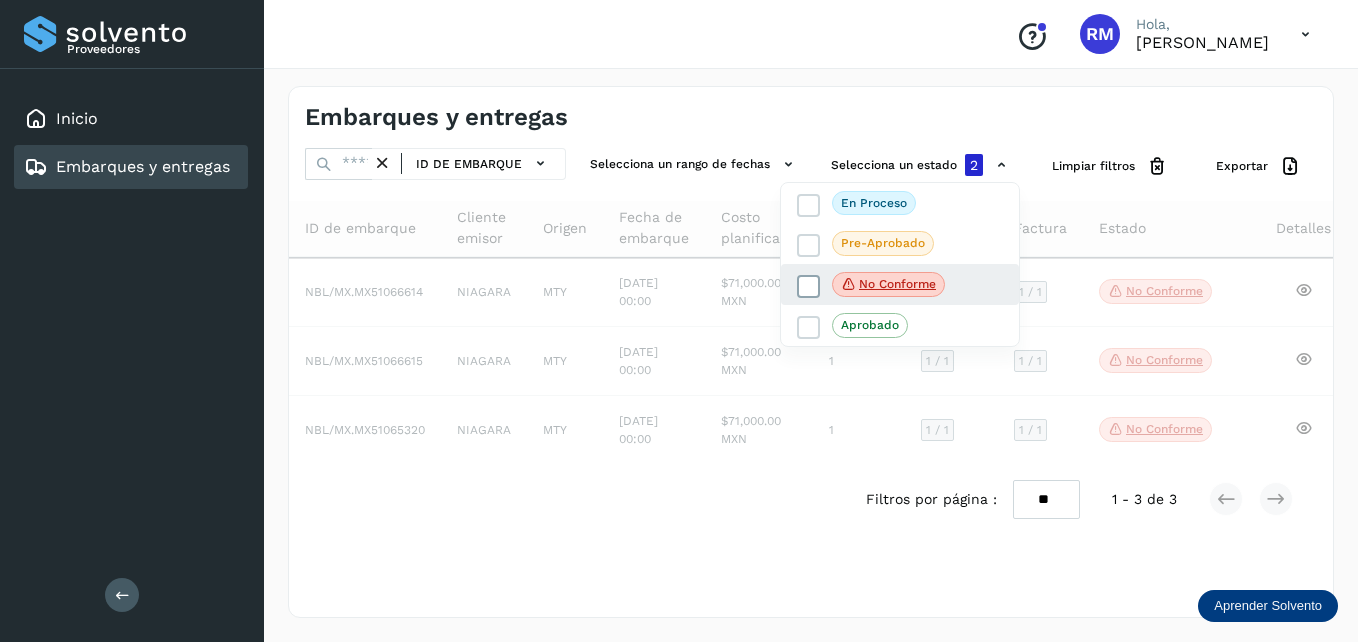 click at bounding box center (809, 286) 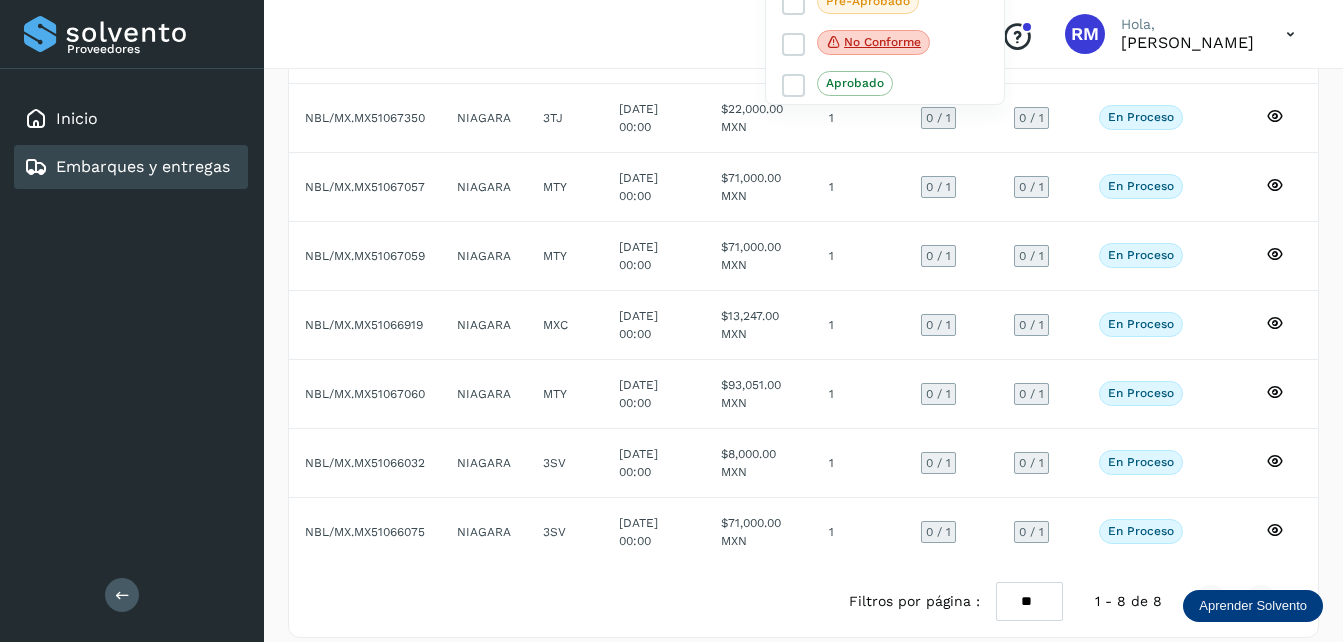 scroll, scrollTop: 262, scrollLeft: 0, axis: vertical 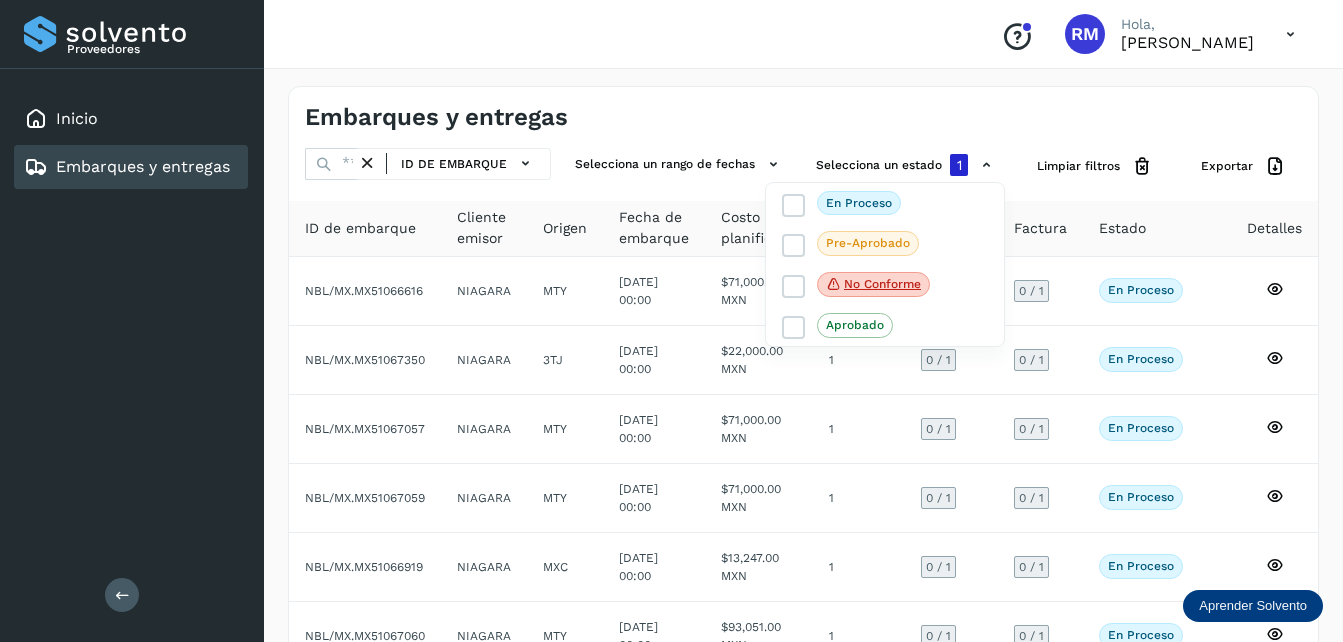 click at bounding box center (671, 321) 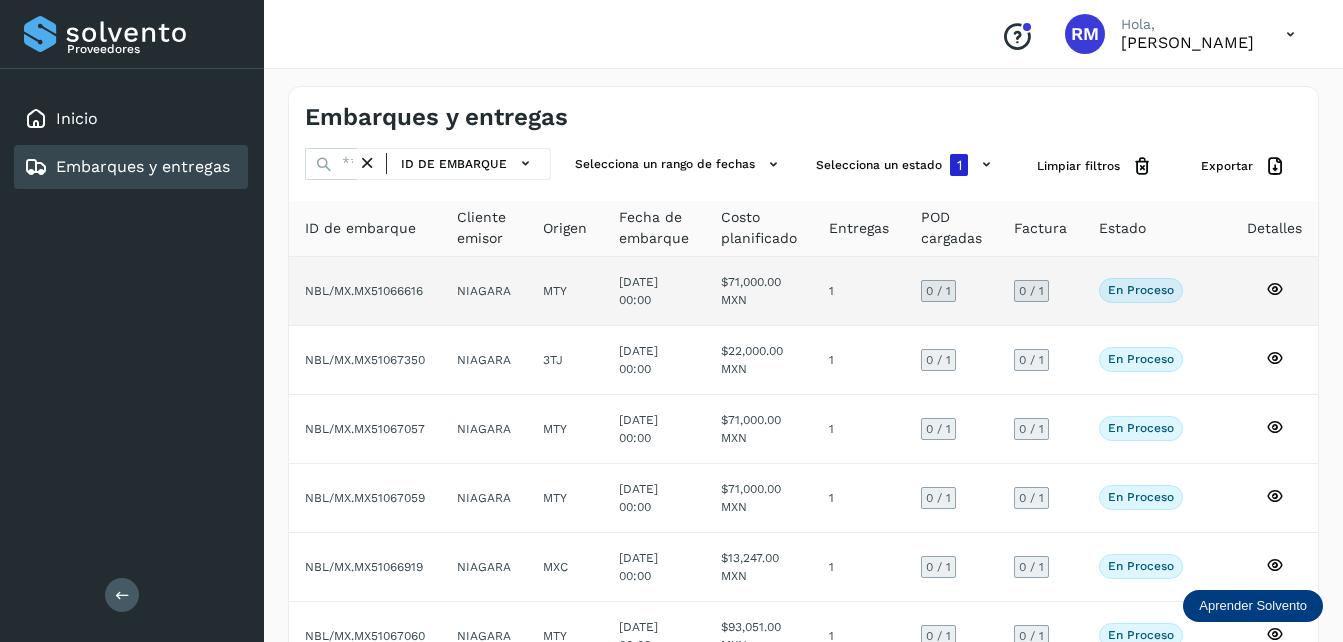 click on "NBL/MX.MX51066616" 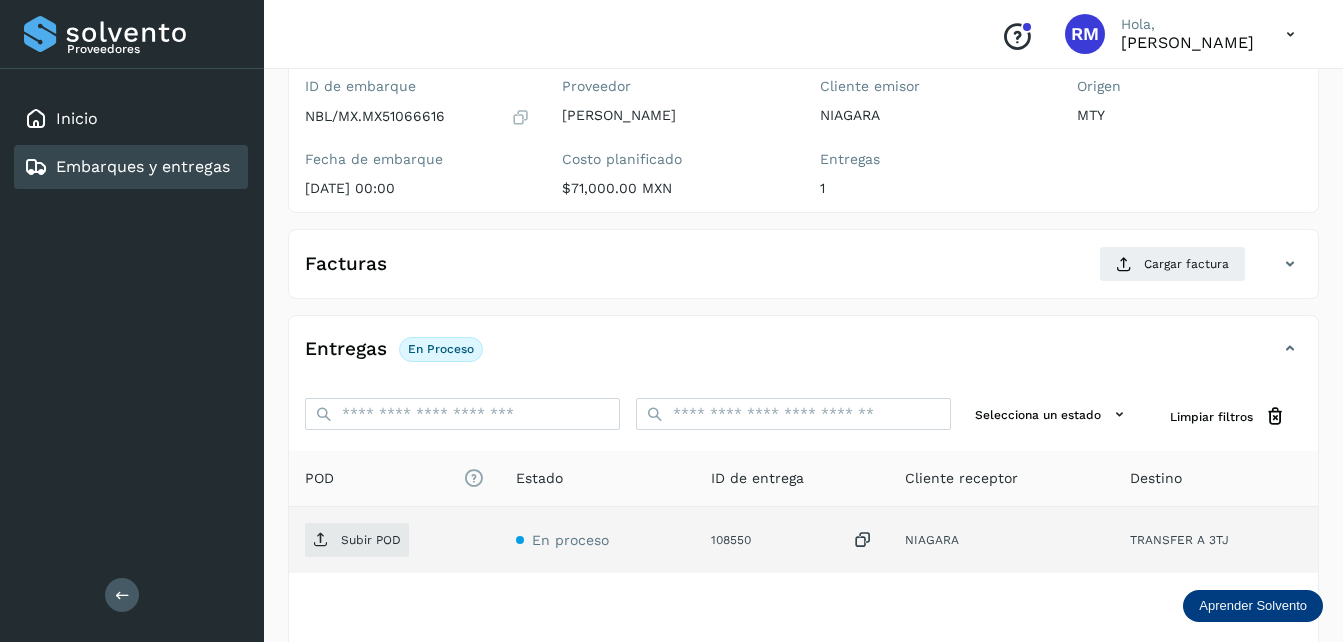 scroll, scrollTop: 200, scrollLeft: 0, axis: vertical 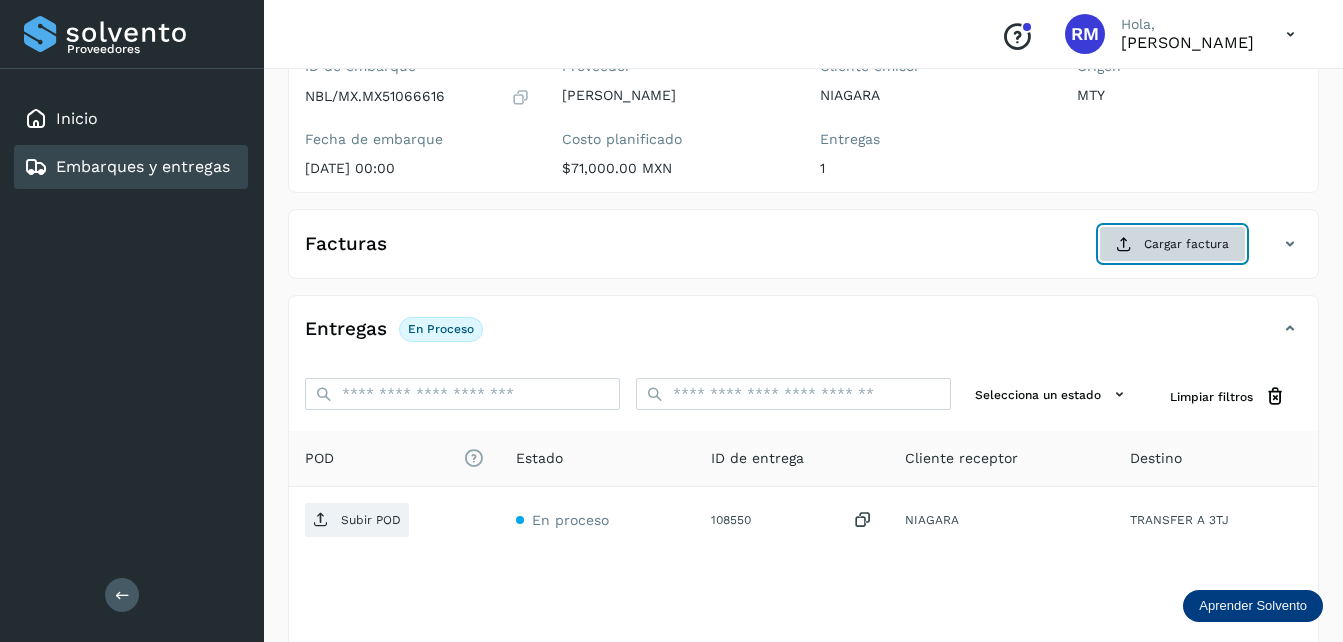 click on "Cargar factura" 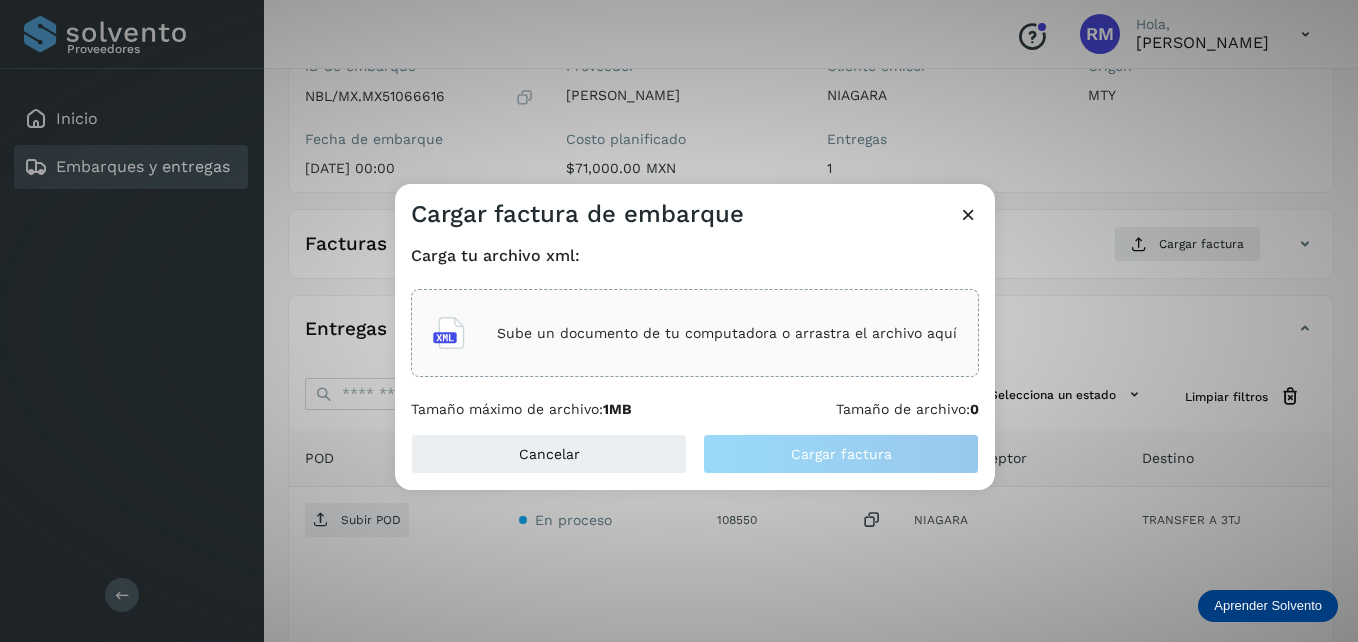 click on "Sube un documento de tu computadora o arrastra el archivo aquí" at bounding box center (727, 333) 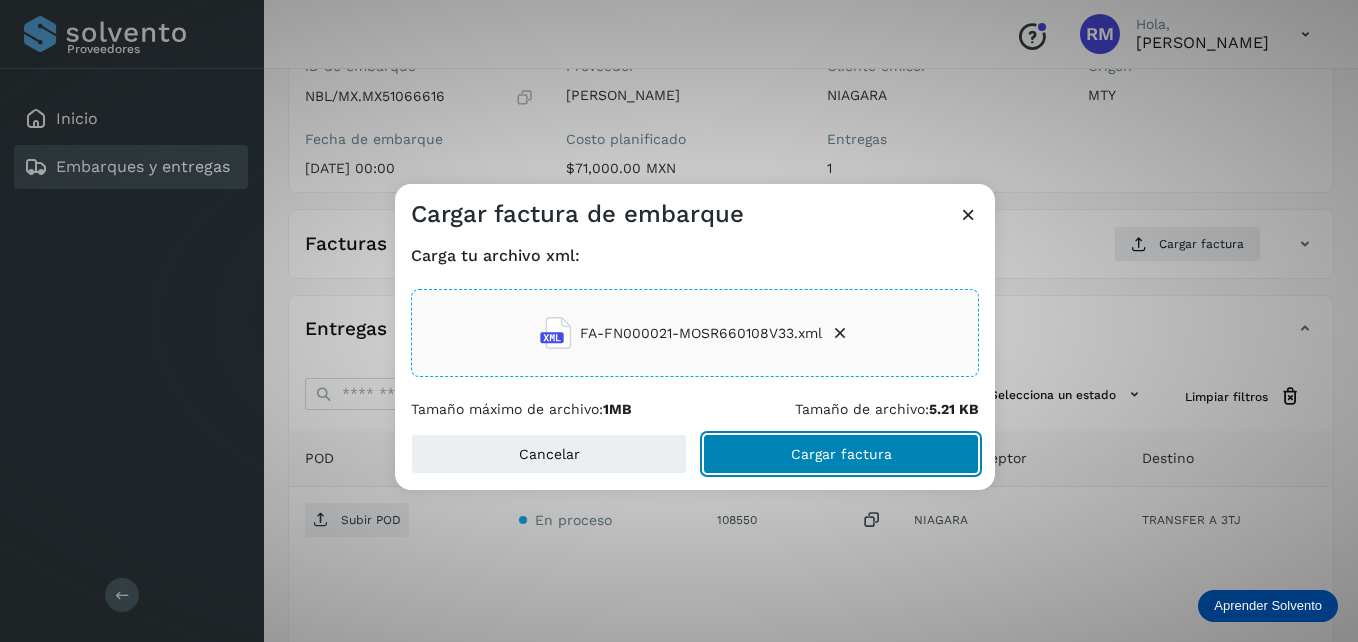 click on "Cargar factura" 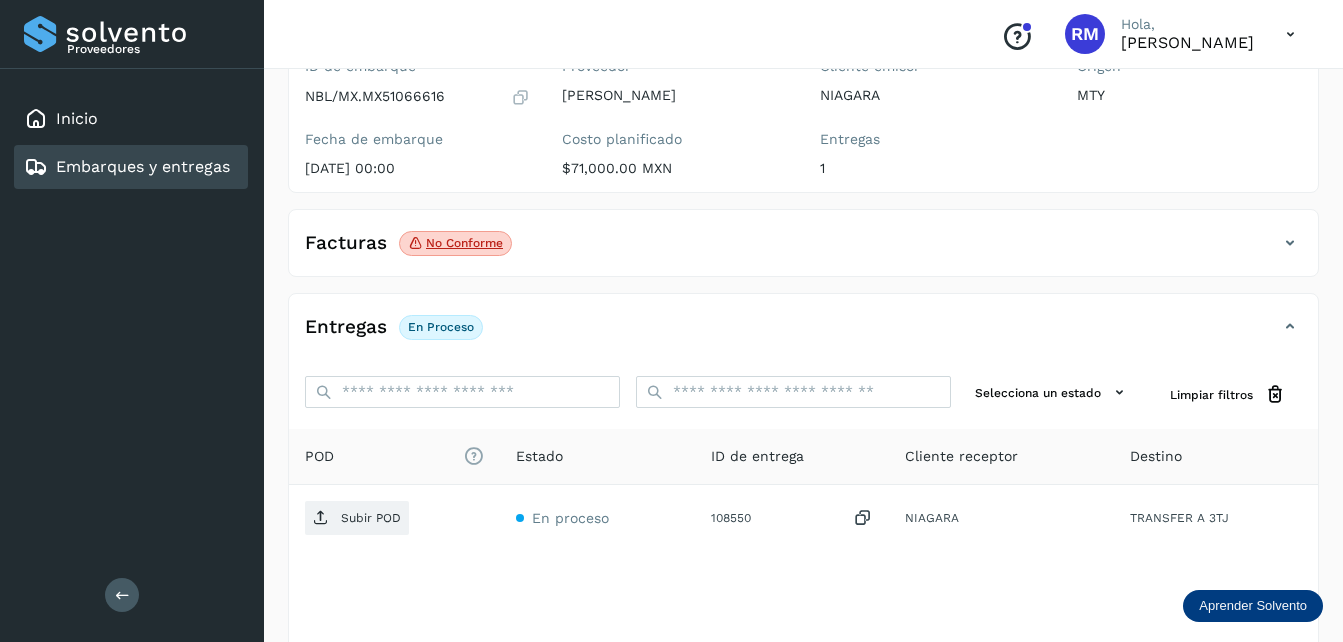 scroll, scrollTop: 100, scrollLeft: 0, axis: vertical 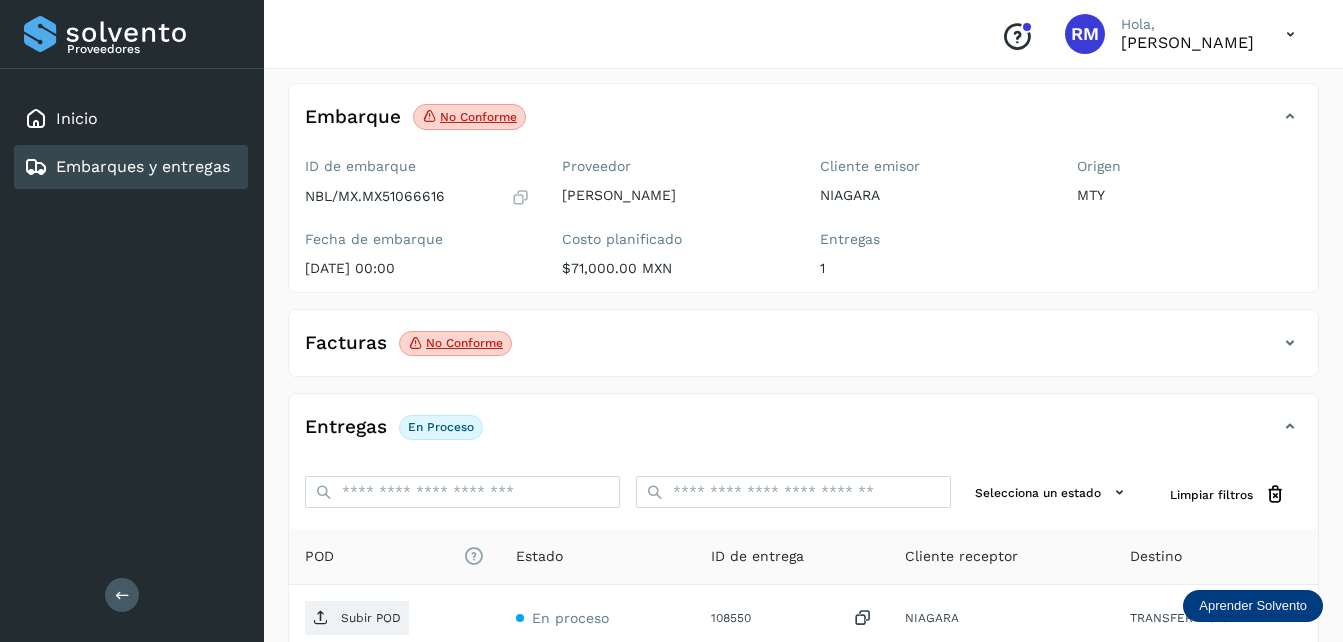 click on "No conforme" 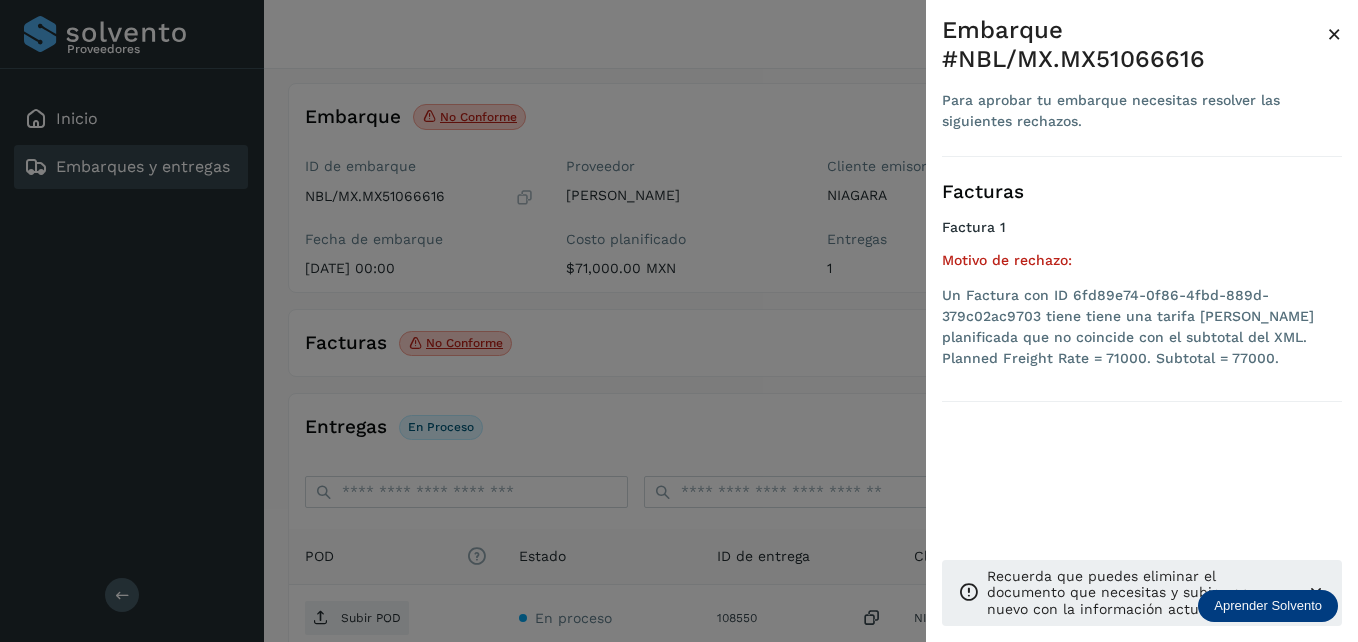click at bounding box center [679, 321] 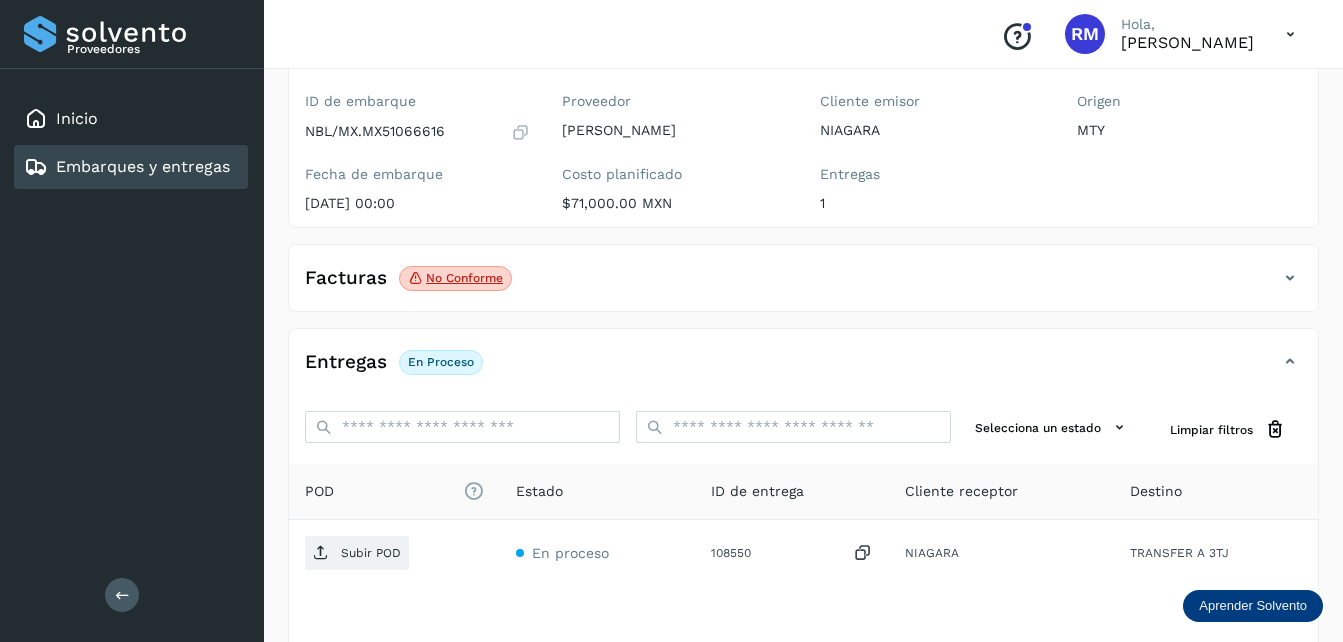 scroll, scrollTop: 200, scrollLeft: 0, axis: vertical 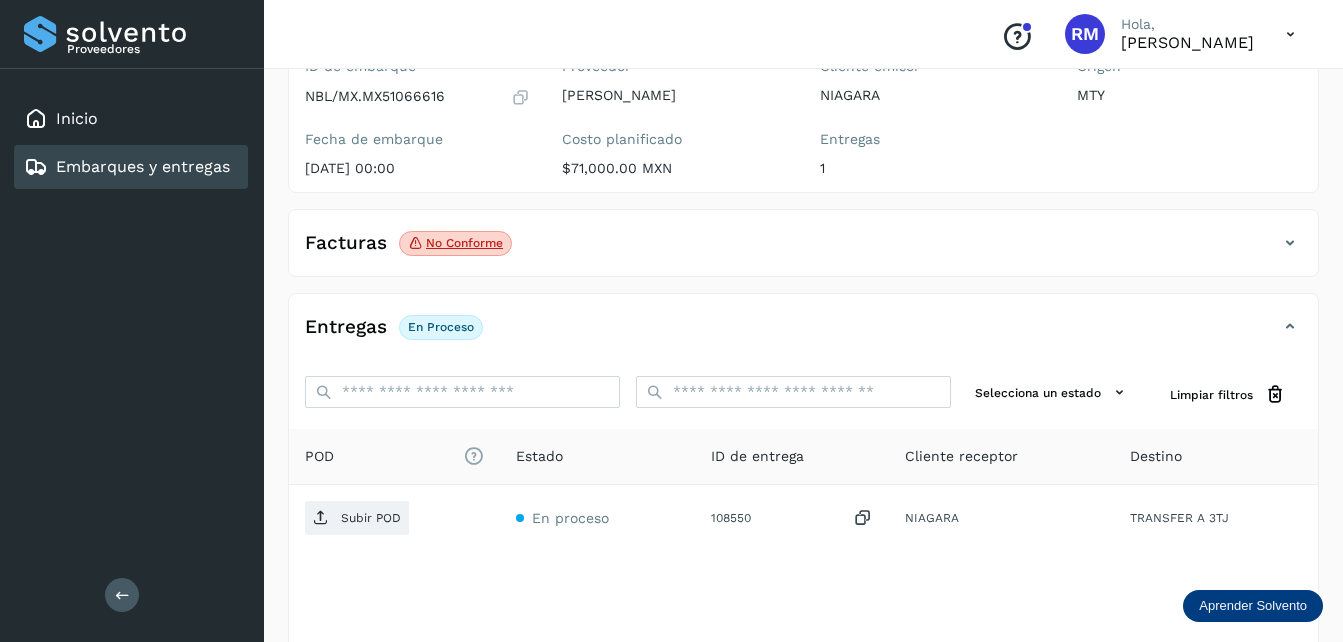 click on "En proceso" 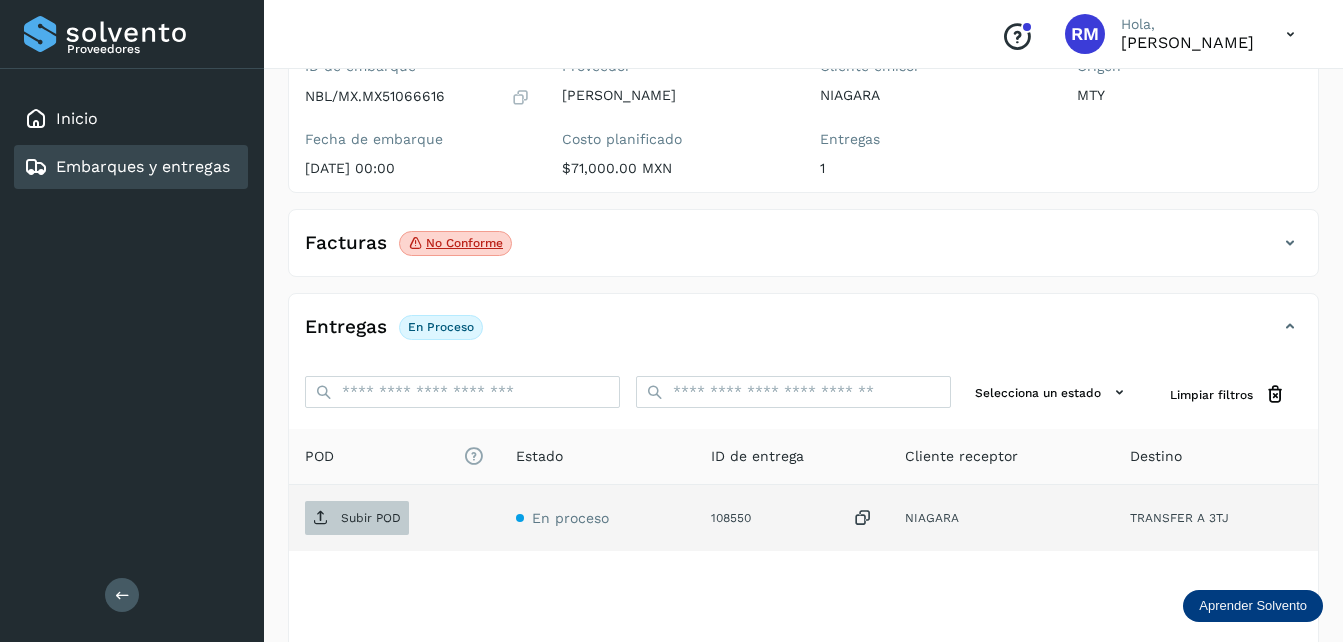 click on "Subir POD" at bounding box center (371, 518) 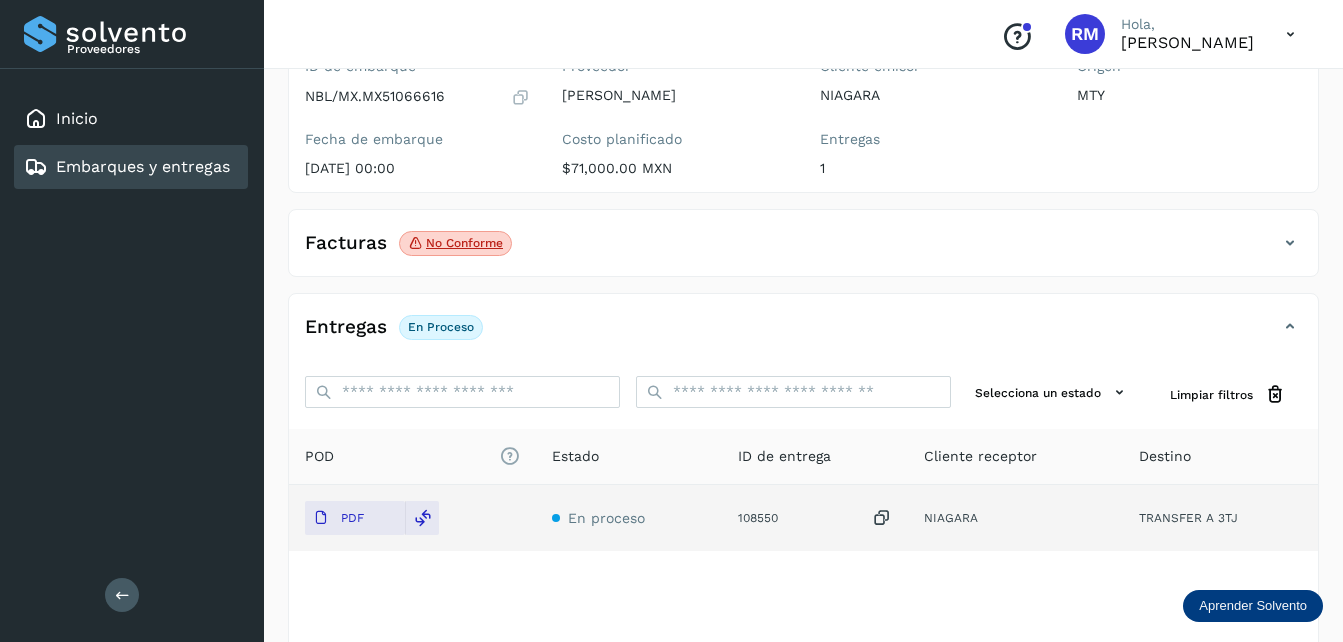 click on "PDF" at bounding box center [352, 518] 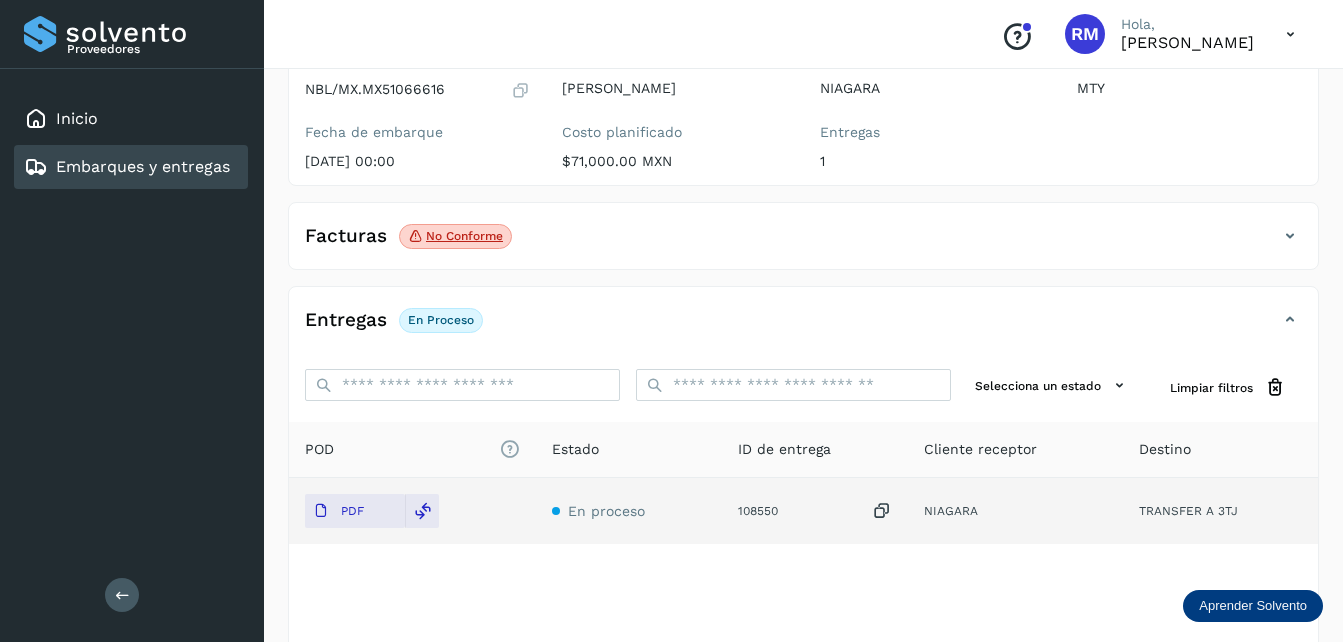 scroll, scrollTop: 0, scrollLeft: 0, axis: both 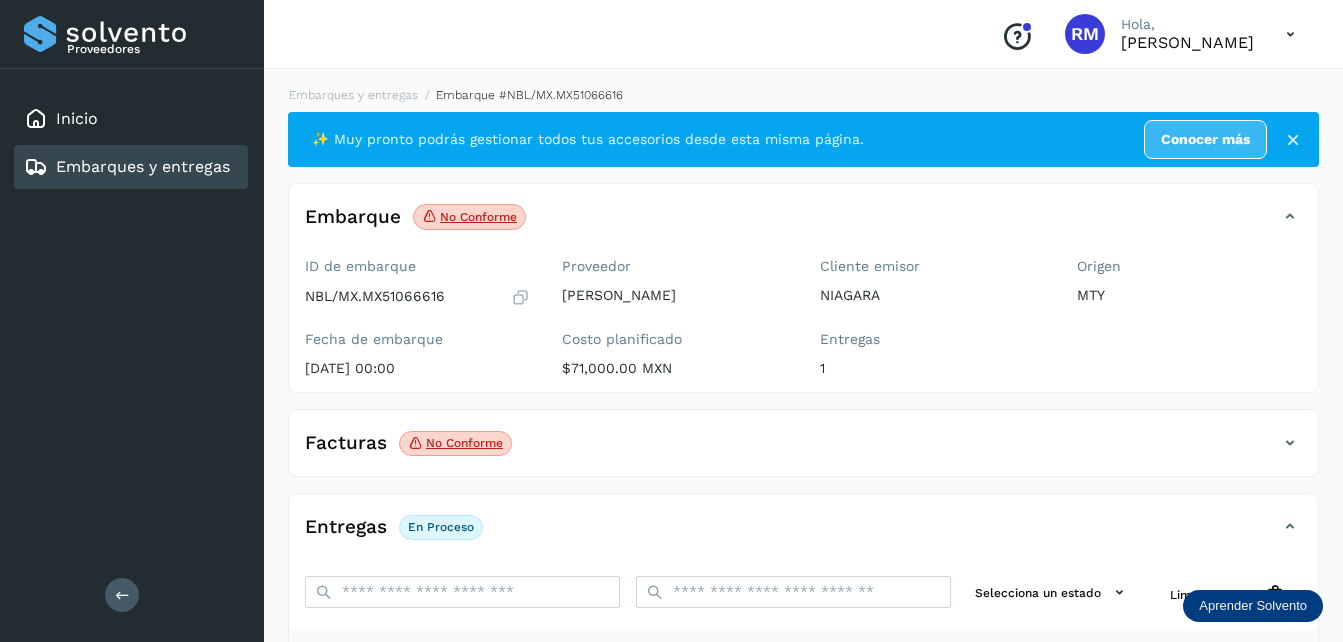 click on "Embarques y entregas" at bounding box center (143, 166) 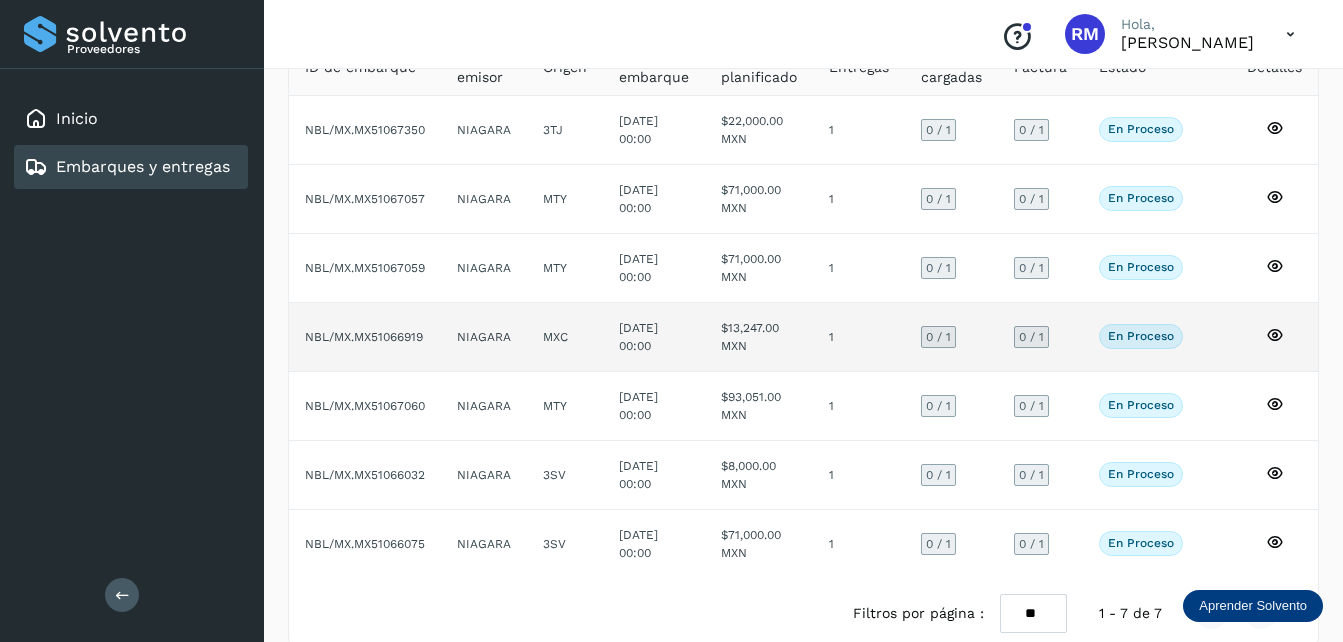 scroll, scrollTop: 193, scrollLeft: 0, axis: vertical 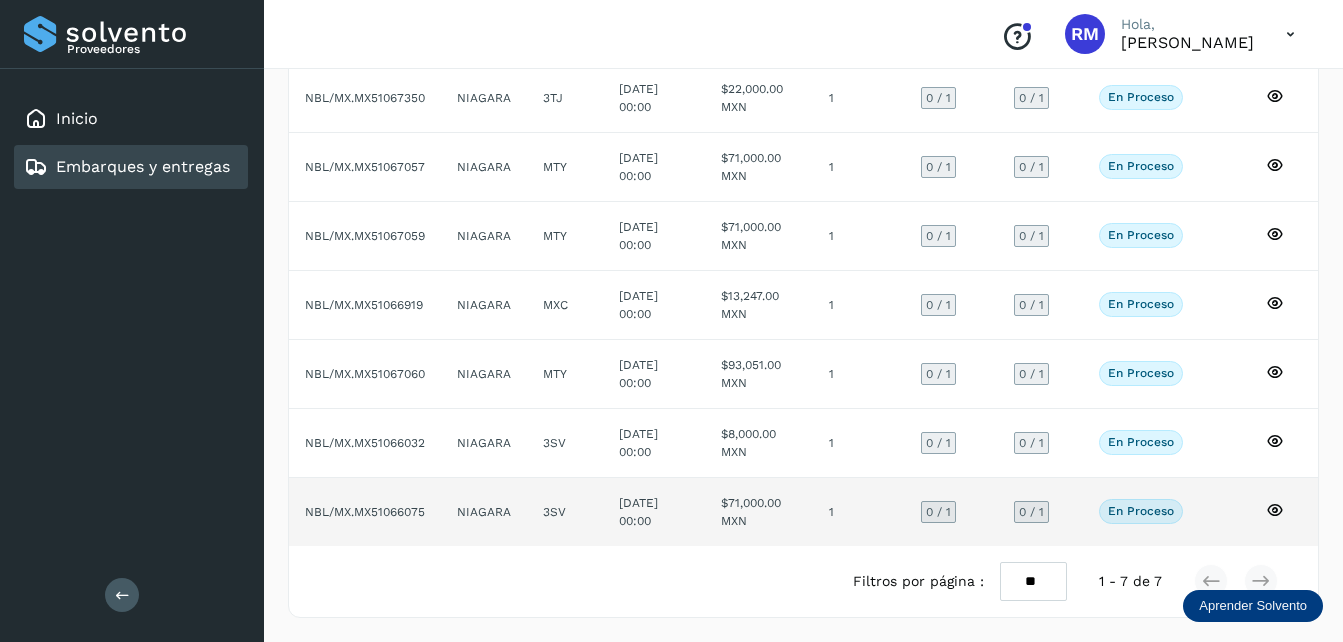 click on "NBL/MX.MX51066075" 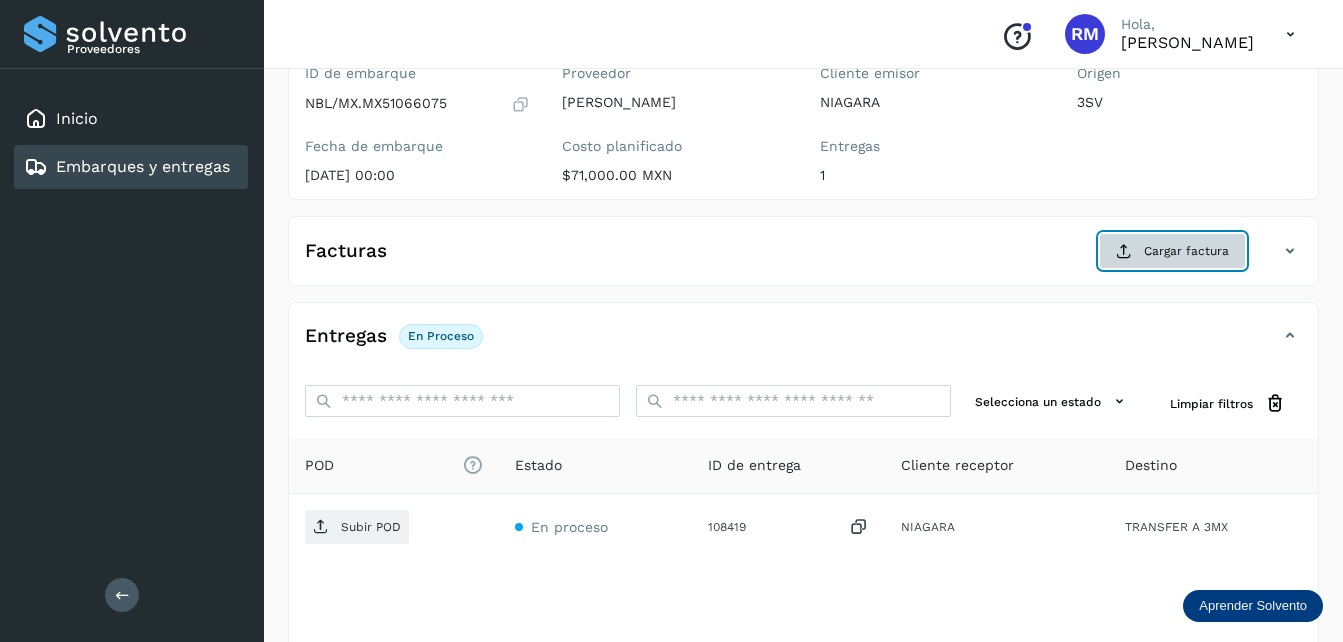 click at bounding box center [1124, 251] 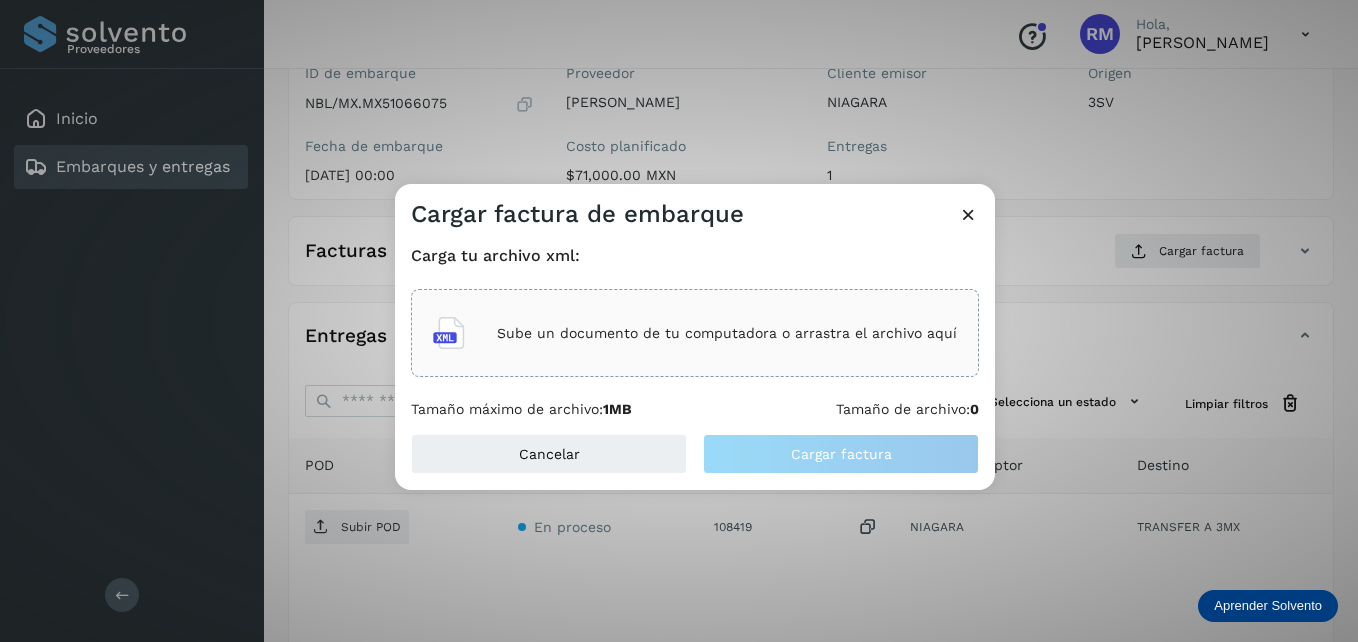 click on "Sube un documento de tu computadora o arrastra el archivo aquí" at bounding box center [727, 333] 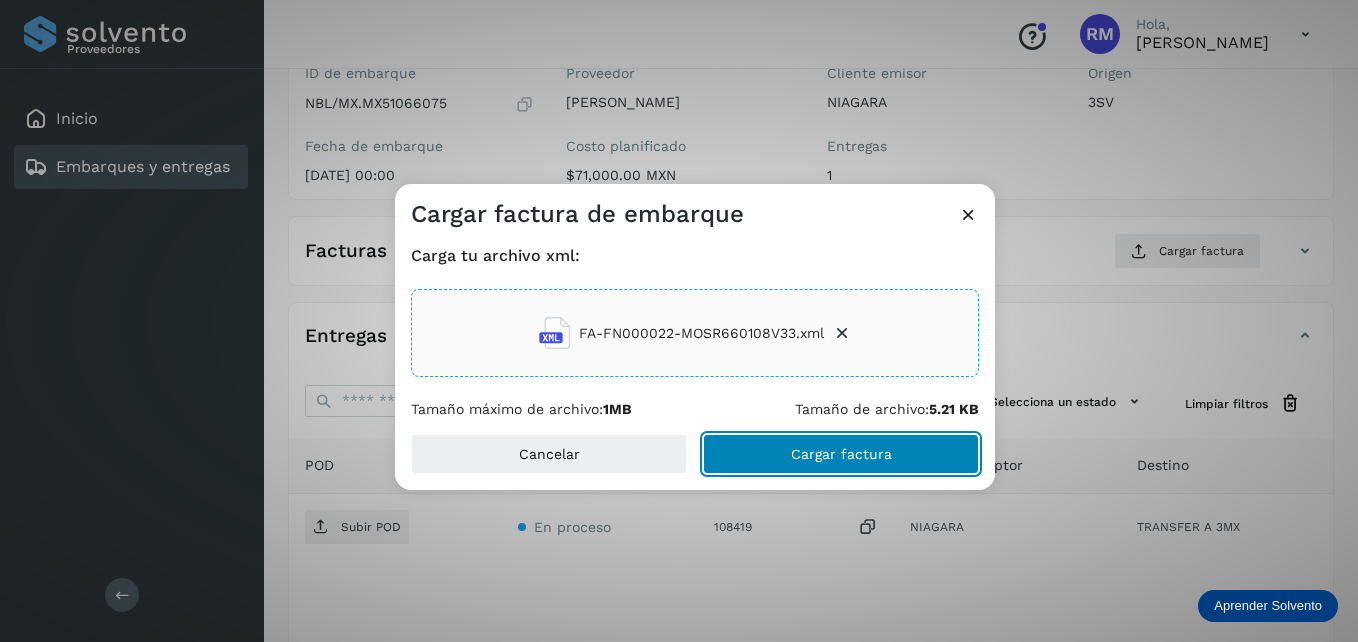 click on "Cargar factura" 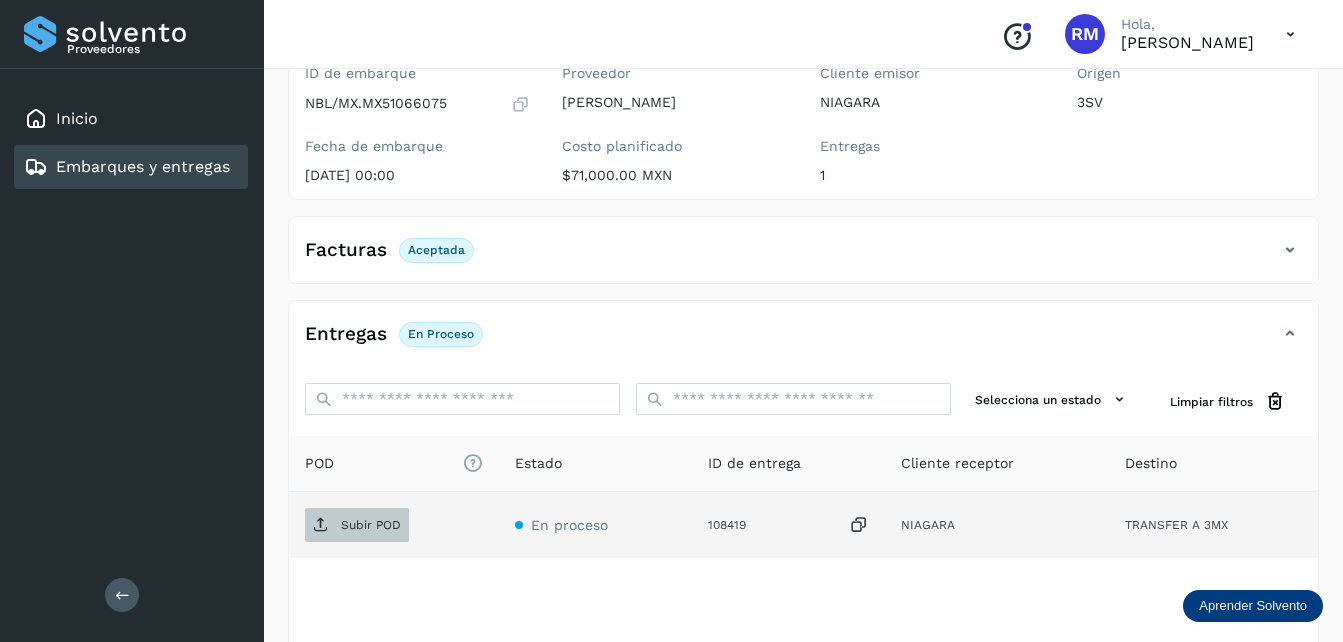 click on "Subir POD" at bounding box center (371, 525) 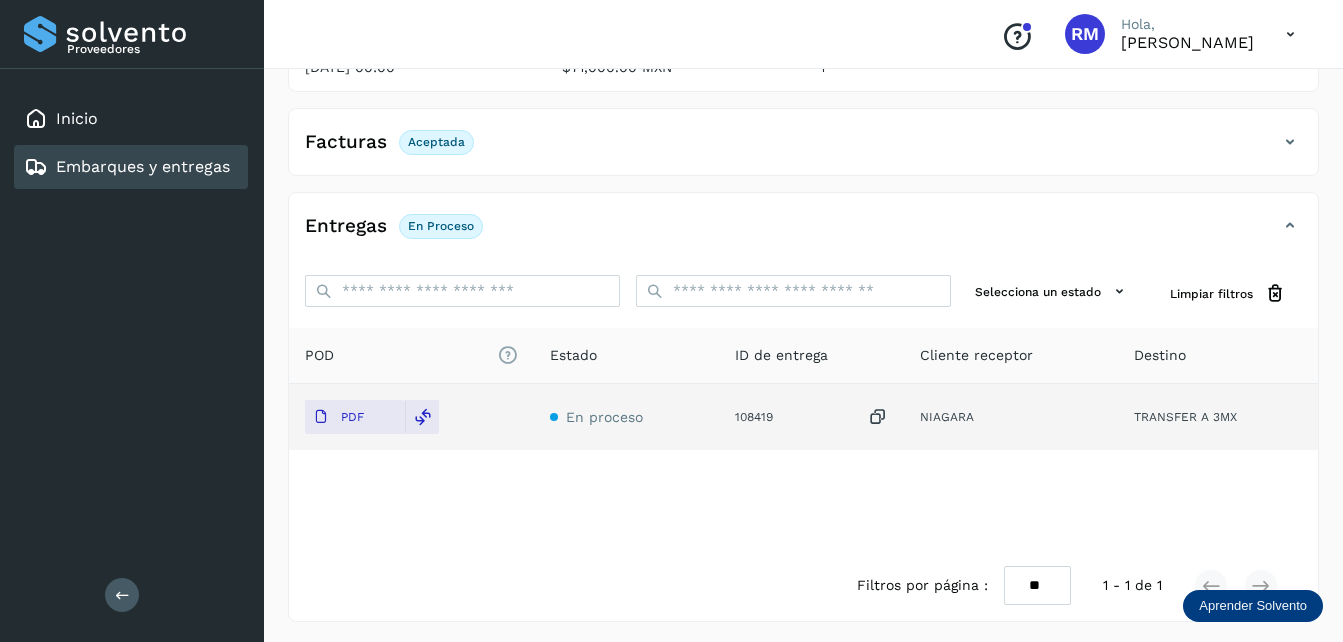 scroll, scrollTop: 305, scrollLeft: 0, axis: vertical 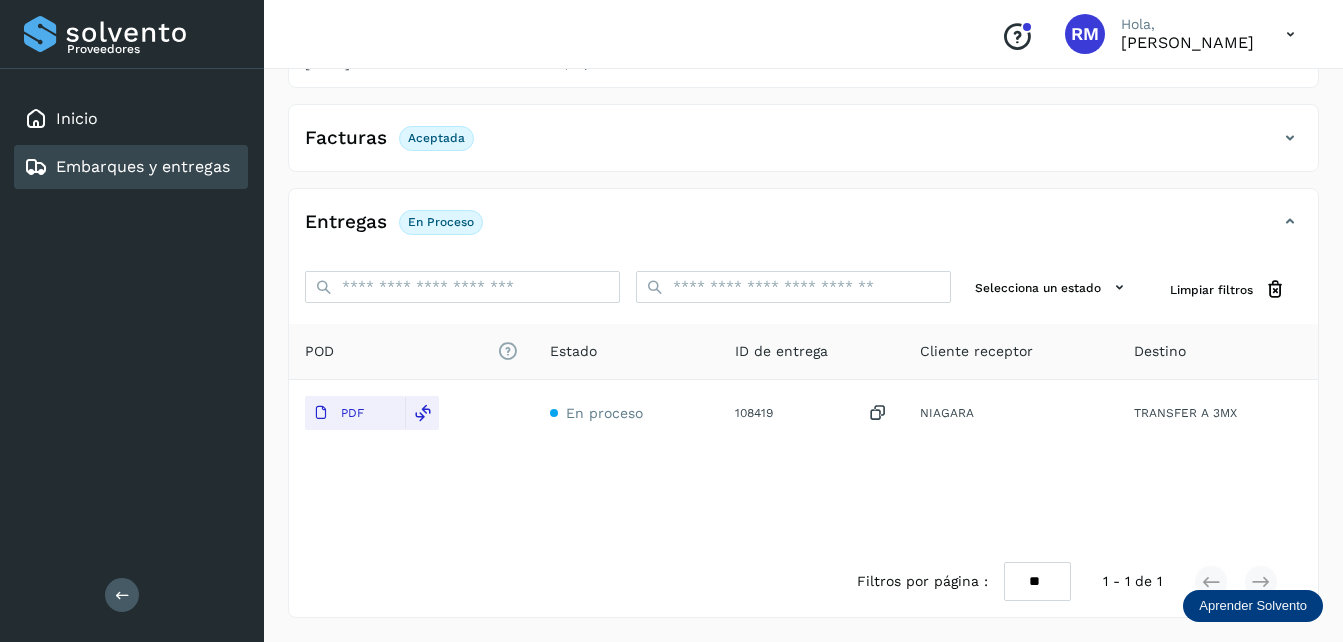 click on "Inicio Embarques y entregas" at bounding box center (132, 143) 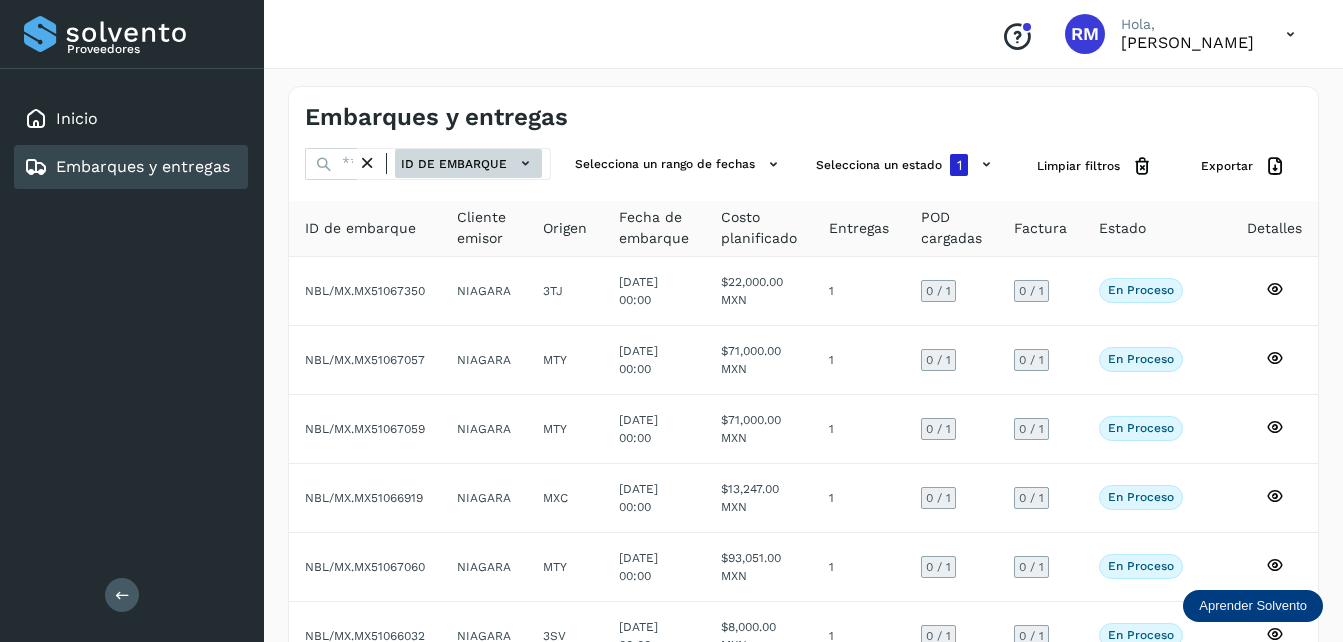 click 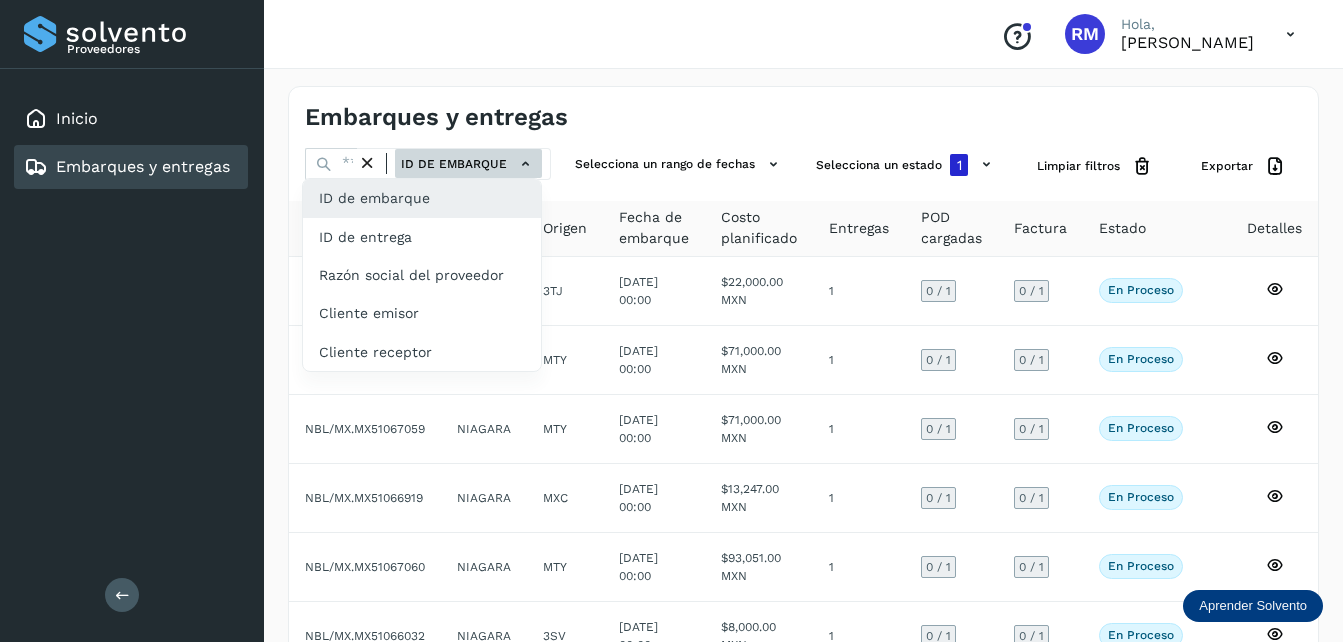 click at bounding box center [671, 321] 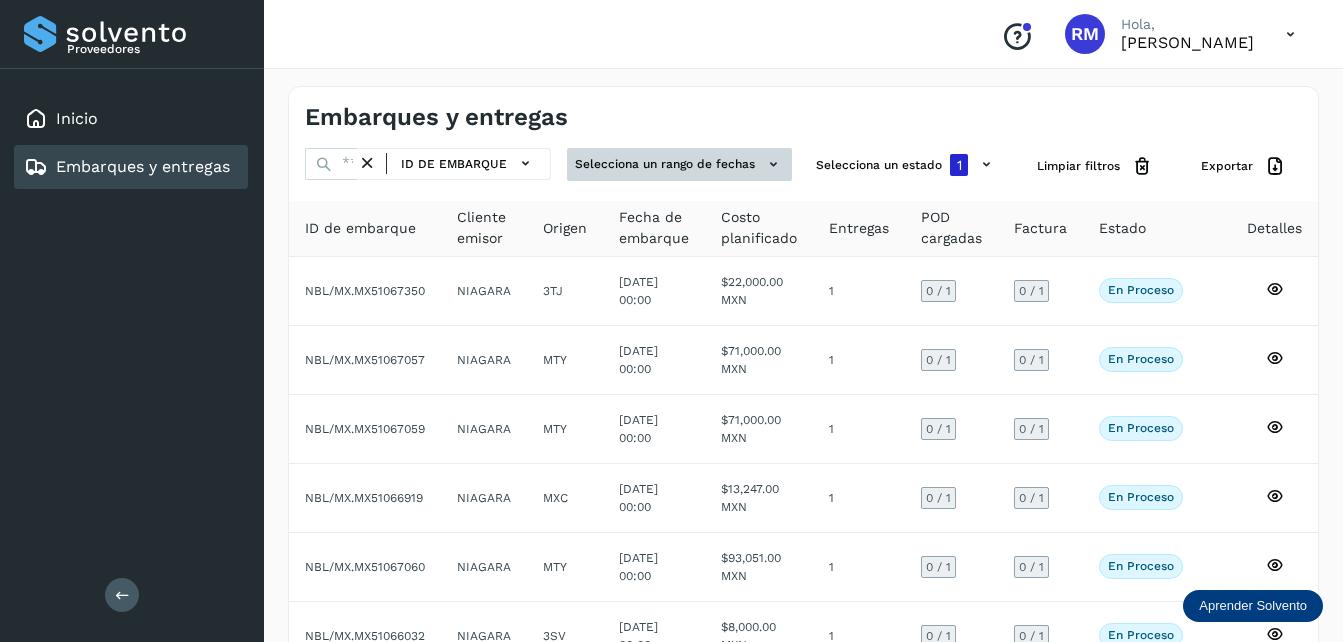 click on "Selecciona un rango de fechas" at bounding box center [679, 164] 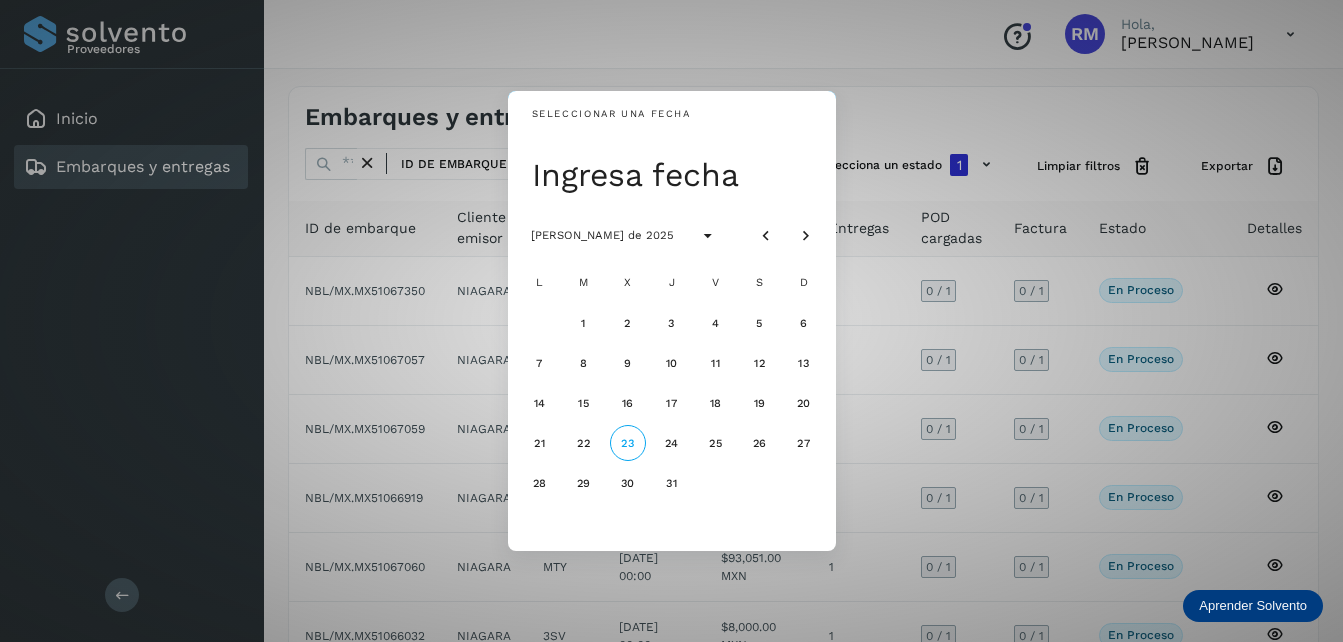 click on "Seleccionar una fecha Ingresa fecha [PERSON_NAME] de 2025 L M X J V S D 1 2 3 4 5 6 7 8 9 10 11 12 13 14 15 16 17 18 19 20 21 22 23 24 25 26 27 28 29 30 31" at bounding box center [671, 321] 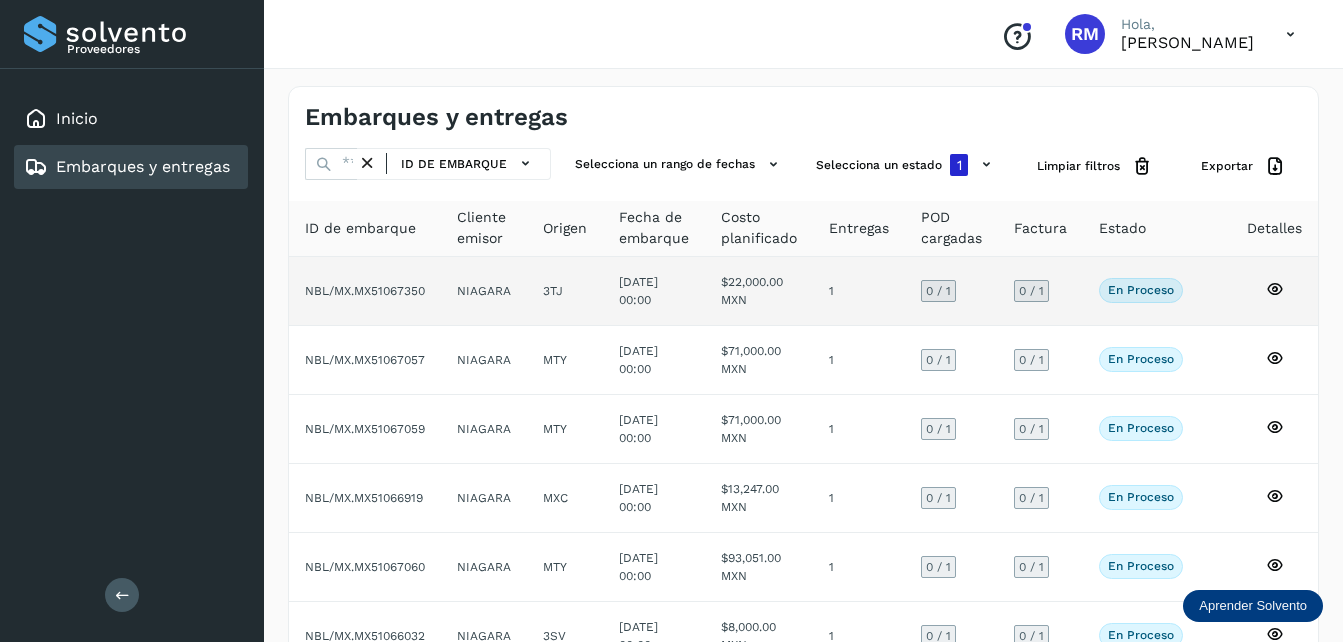 click 